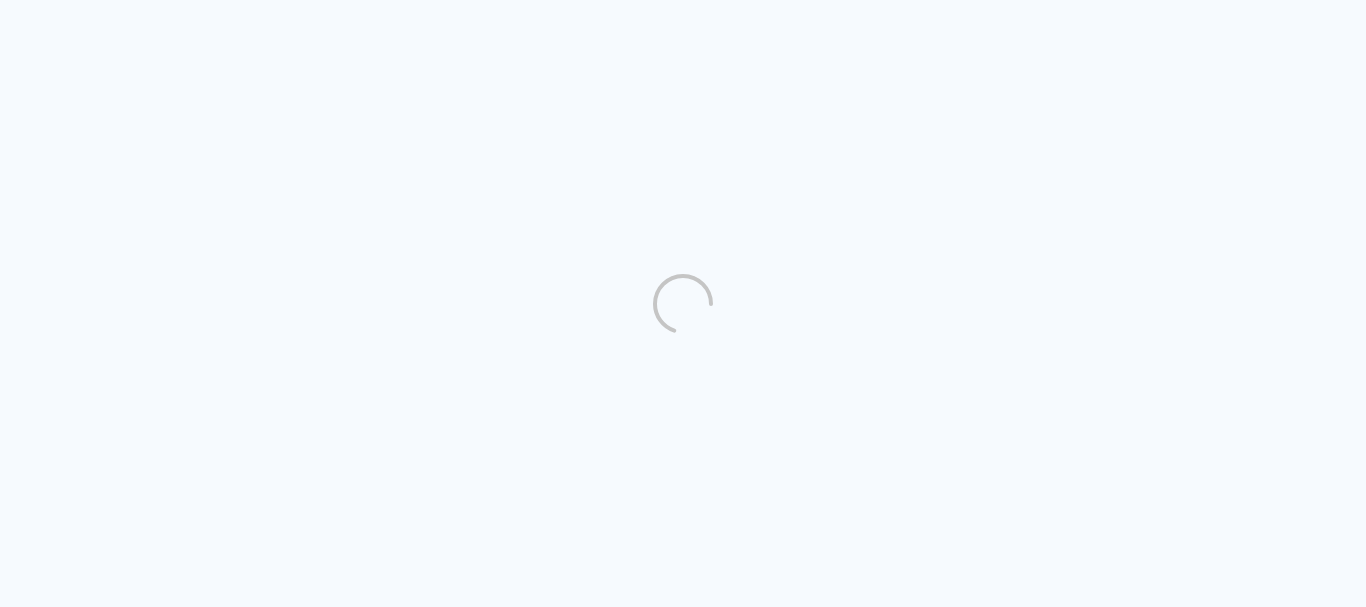 scroll, scrollTop: 0, scrollLeft: 0, axis: both 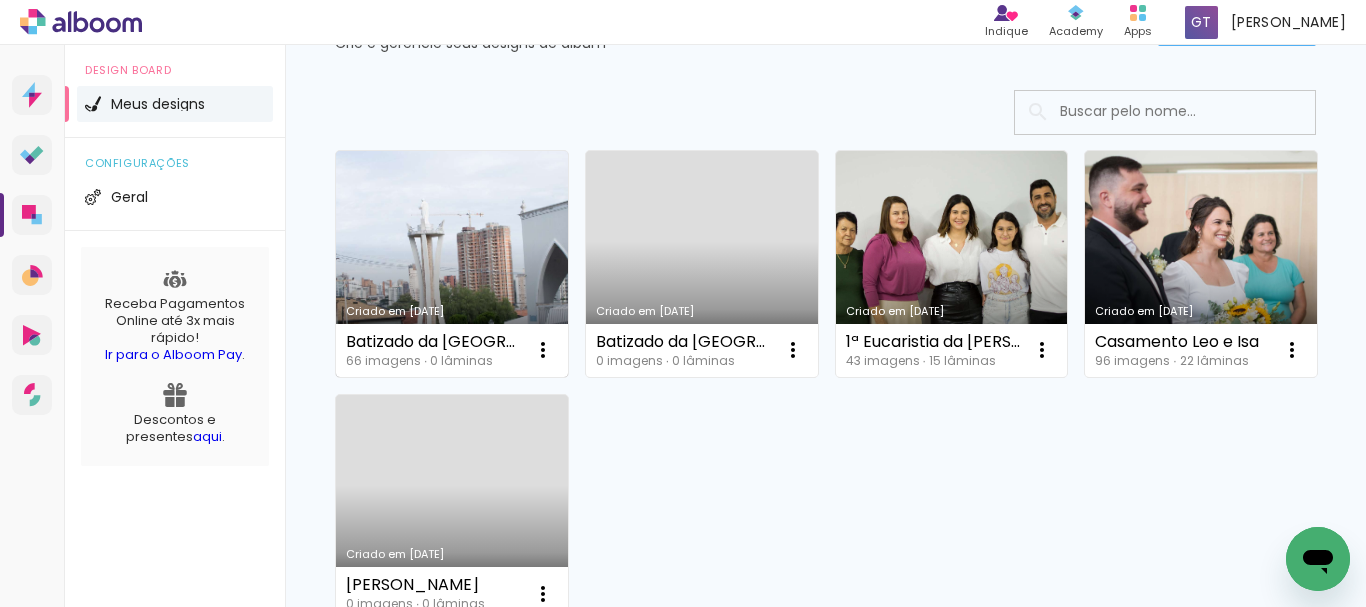 click on "Criado em 18/07/25" at bounding box center [452, 264] 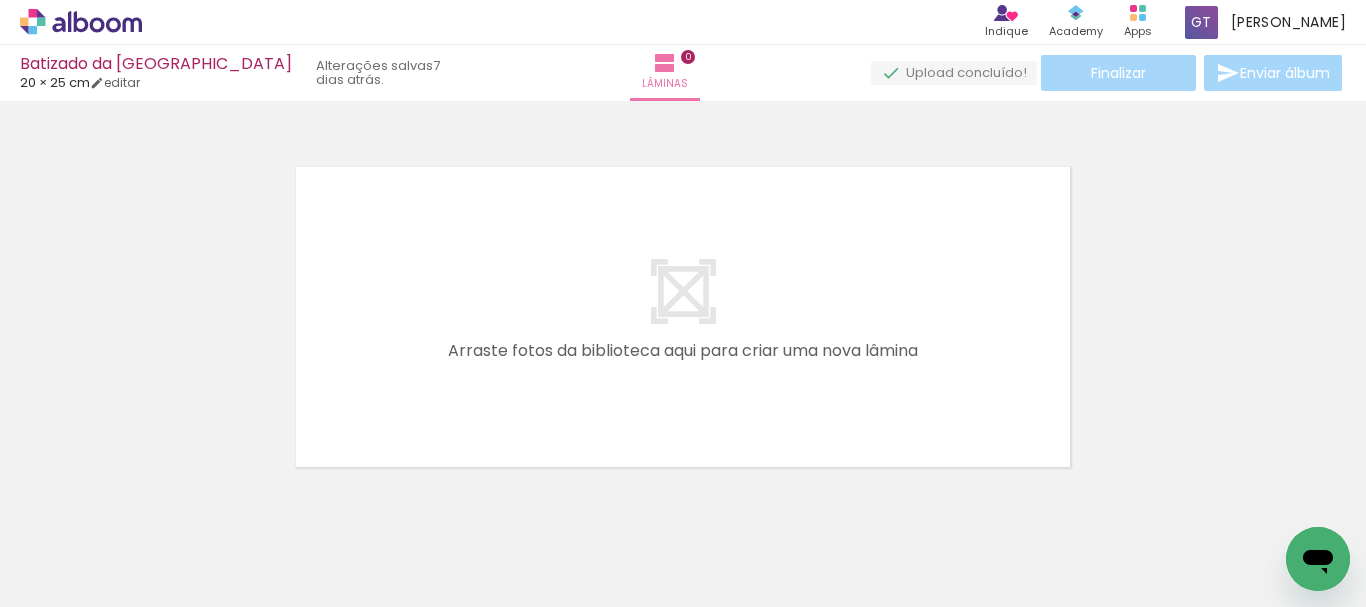 scroll, scrollTop: 0, scrollLeft: 6196, axis: horizontal 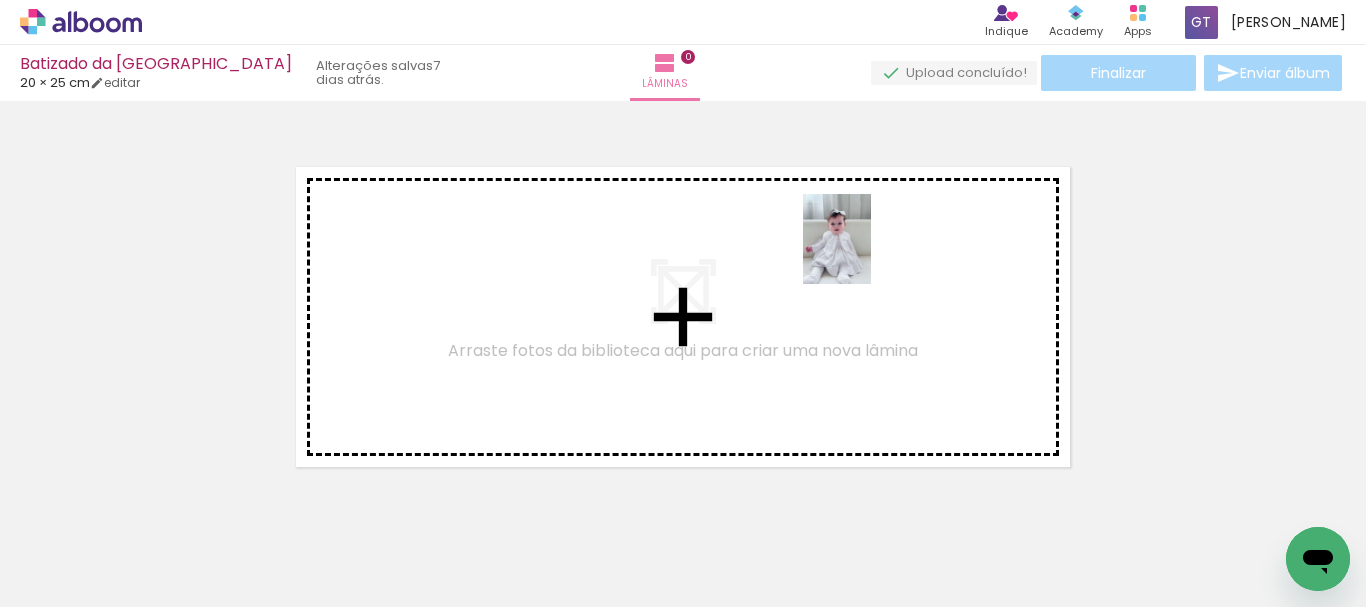 drag, startPoint x: 1174, startPoint y: 559, endPoint x: 862, endPoint y: 254, distance: 436.31296 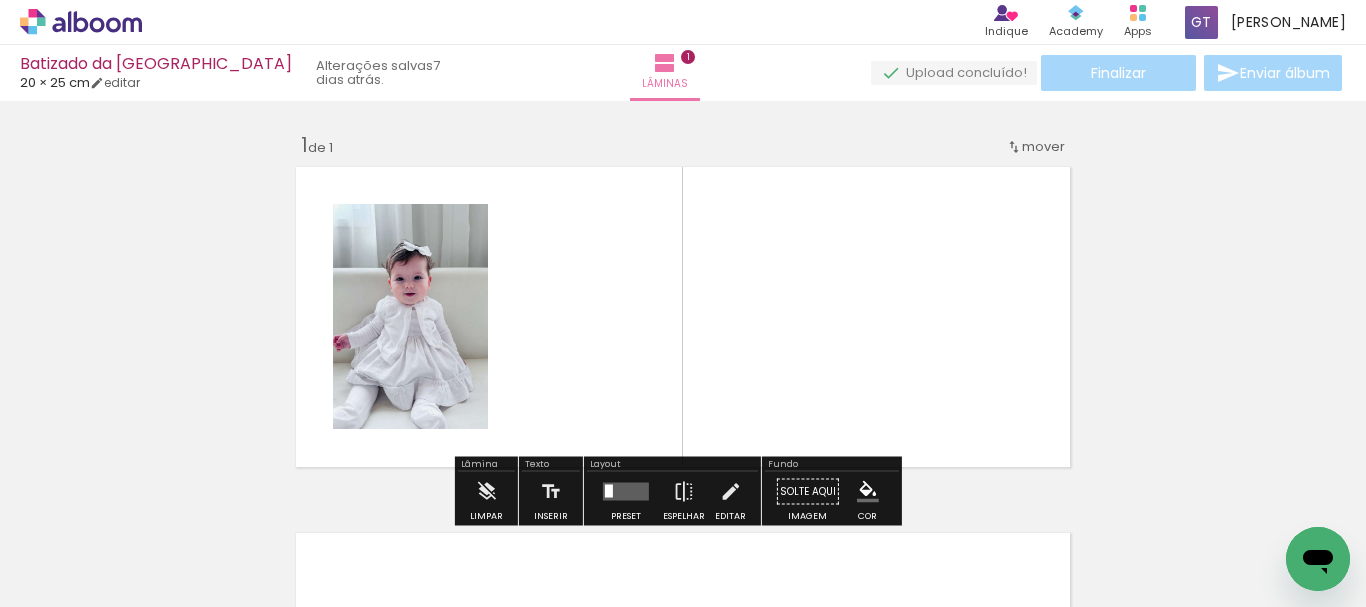 scroll, scrollTop: 26, scrollLeft: 0, axis: vertical 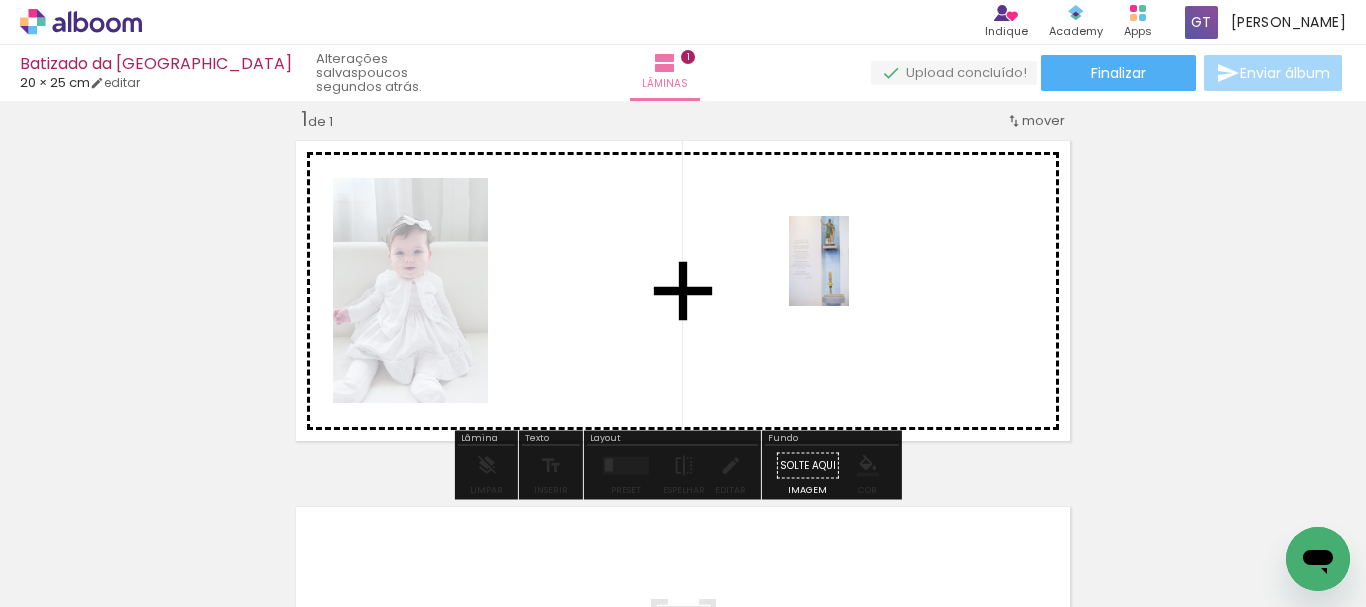 drag, startPoint x: 441, startPoint y: 553, endPoint x: 849, endPoint y: 276, distance: 493.14603 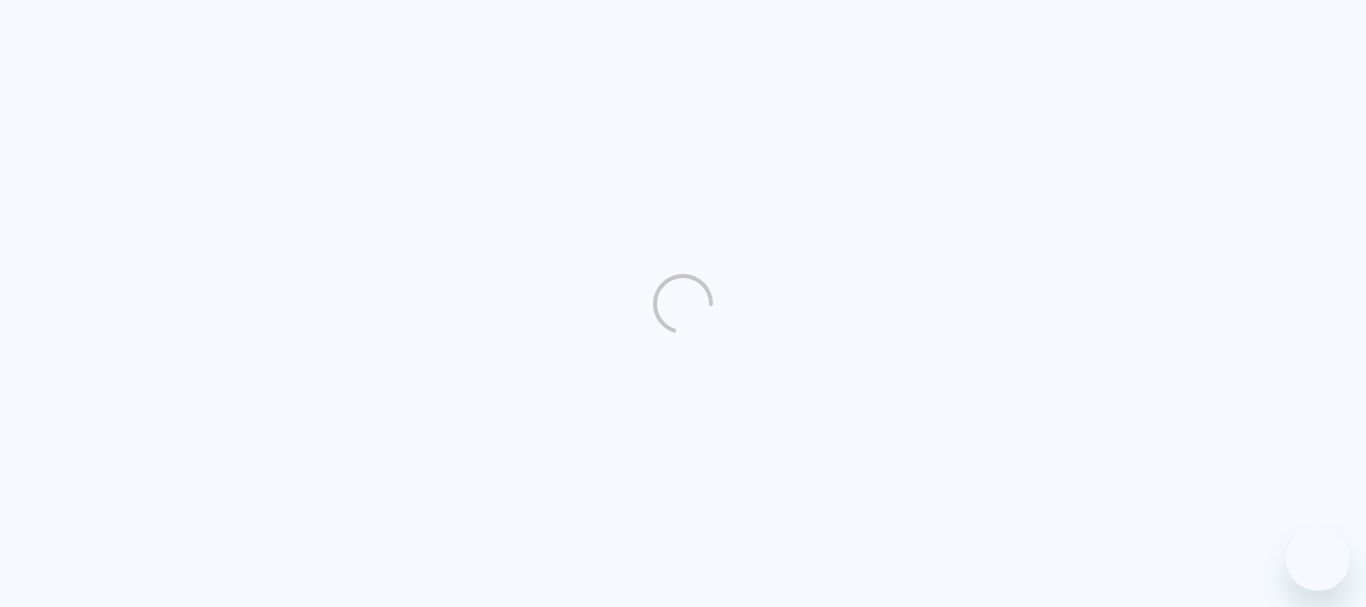 scroll, scrollTop: 0, scrollLeft: 0, axis: both 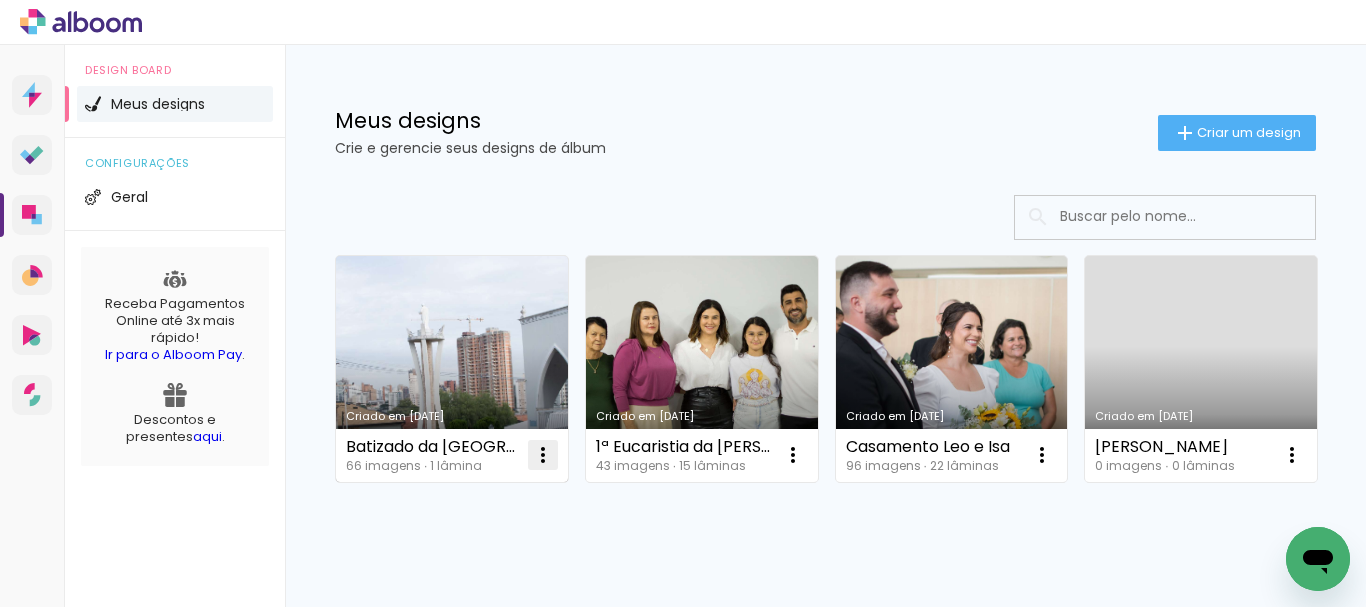 click at bounding box center (543, 455) 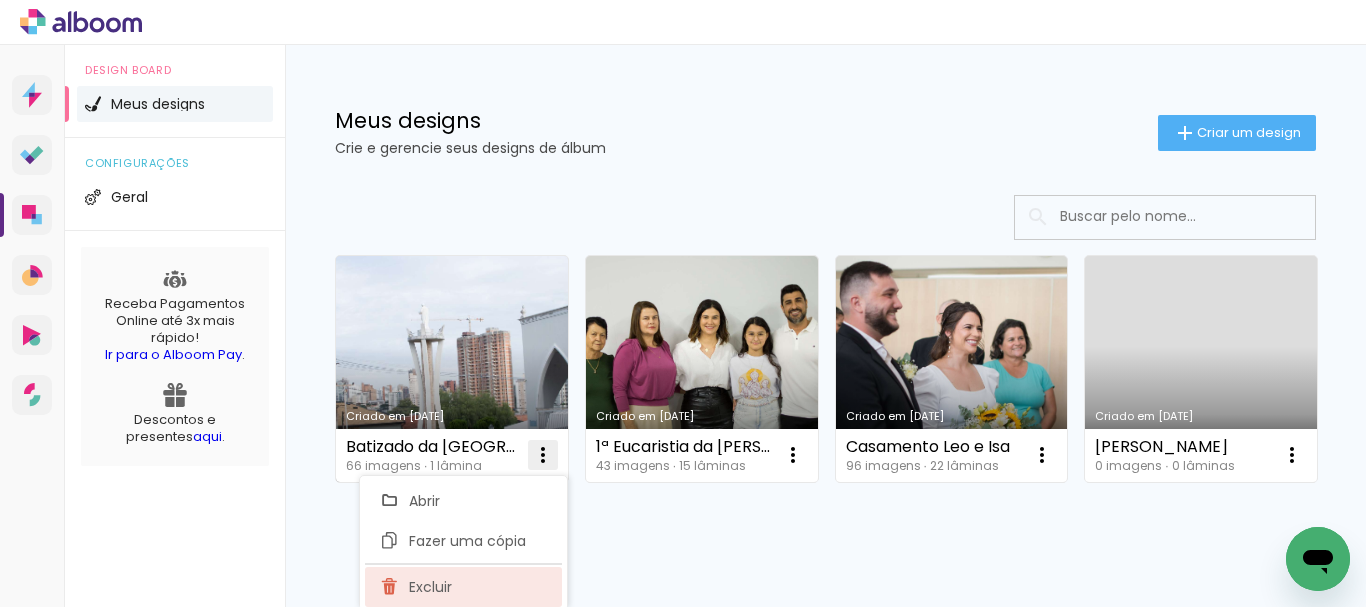 click on "Excluir" 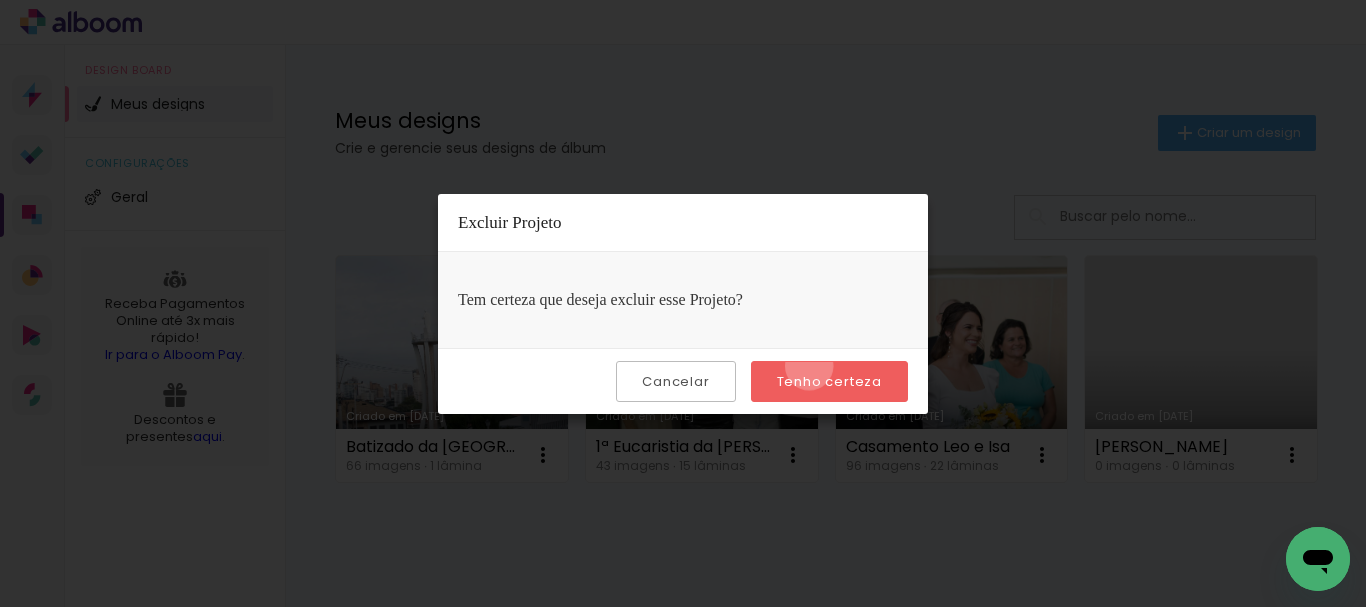 click on "Tenho certeza" at bounding box center [829, 381] 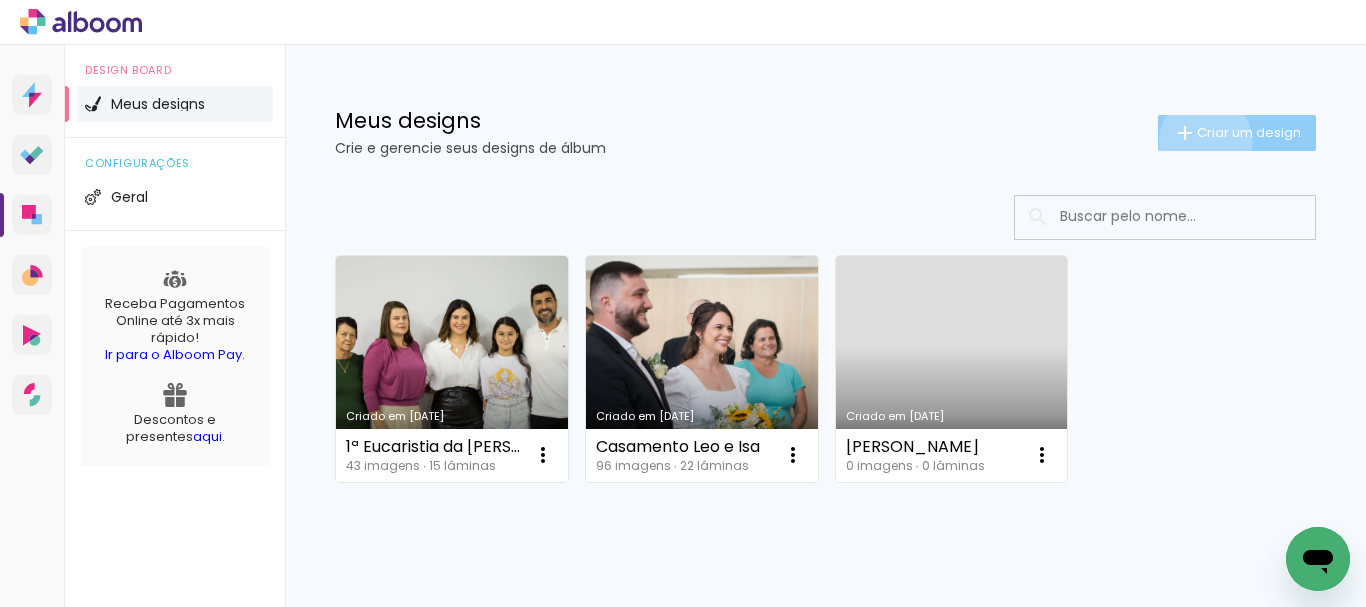 click on "Criar um design" 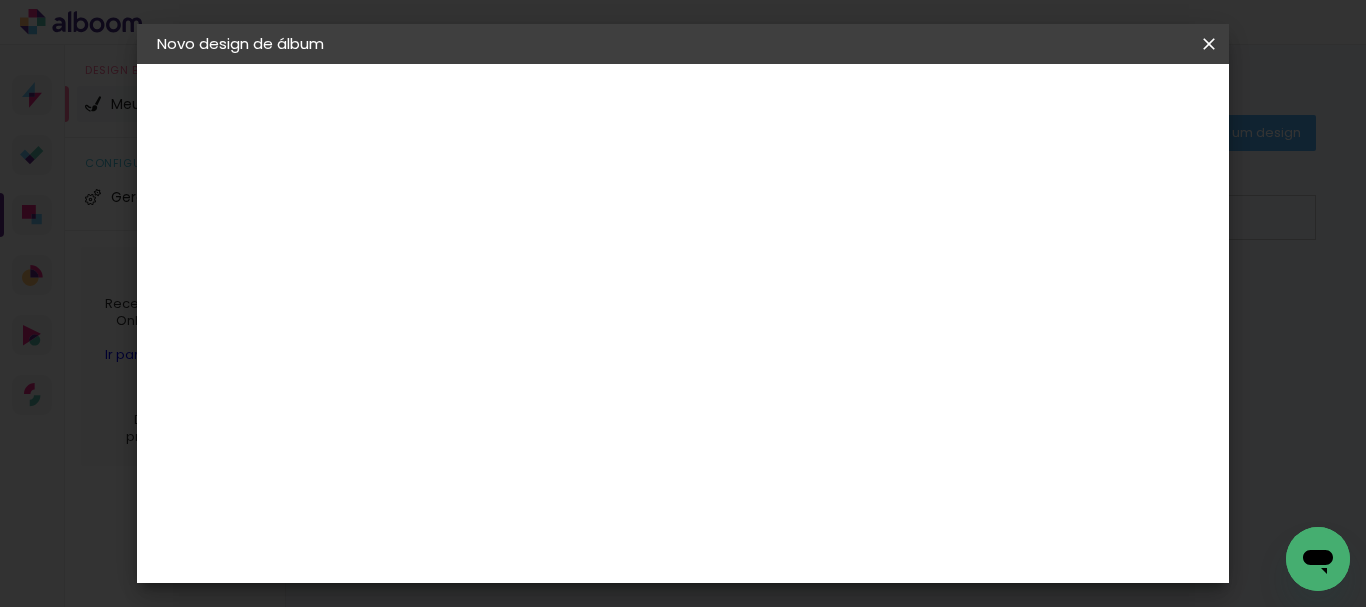 click at bounding box center (484, 268) 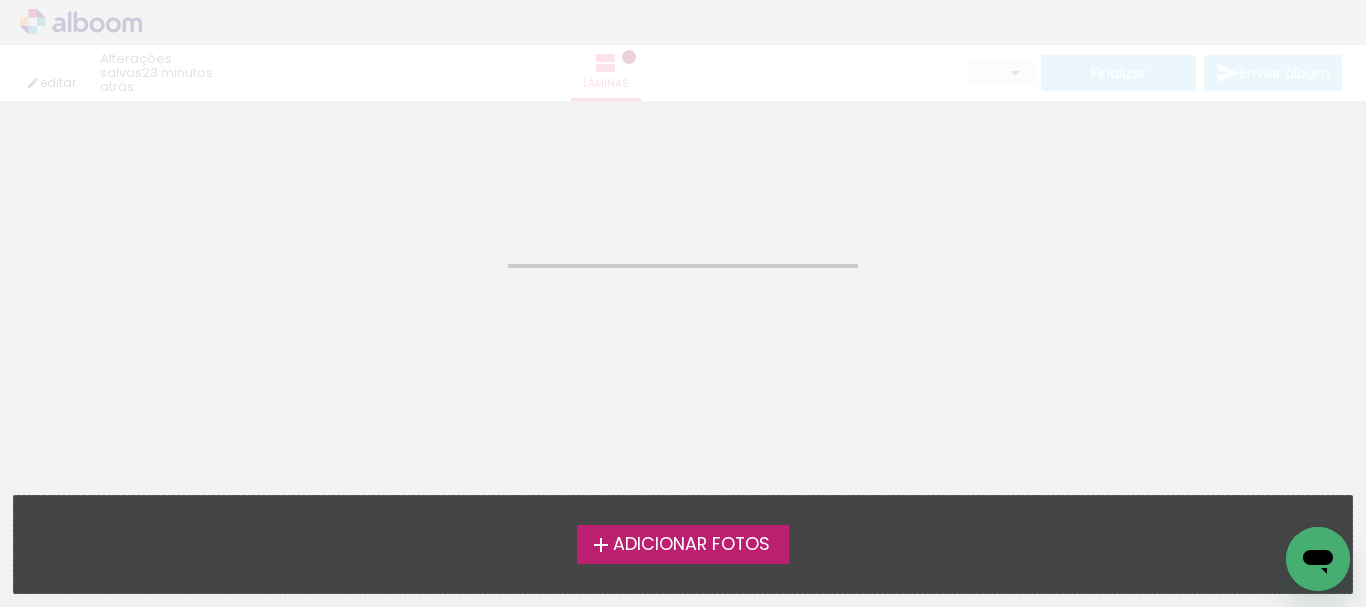 click on "Adicionar Fotos" at bounding box center [691, 545] 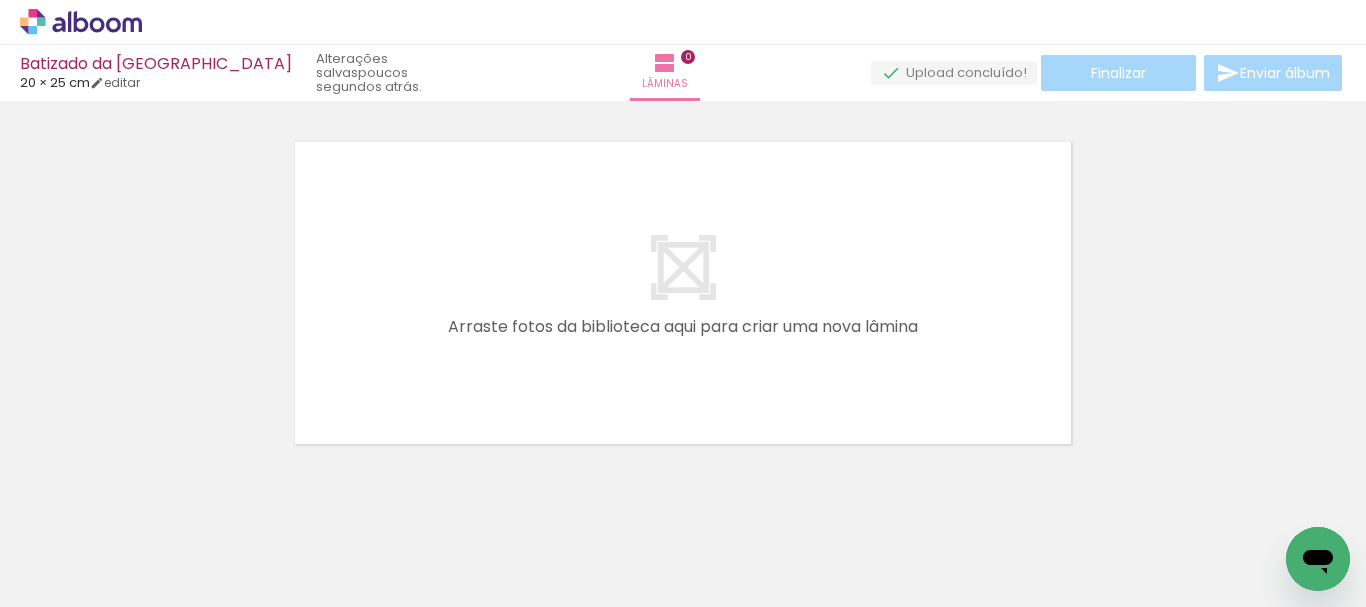 scroll, scrollTop: 26, scrollLeft: 0, axis: vertical 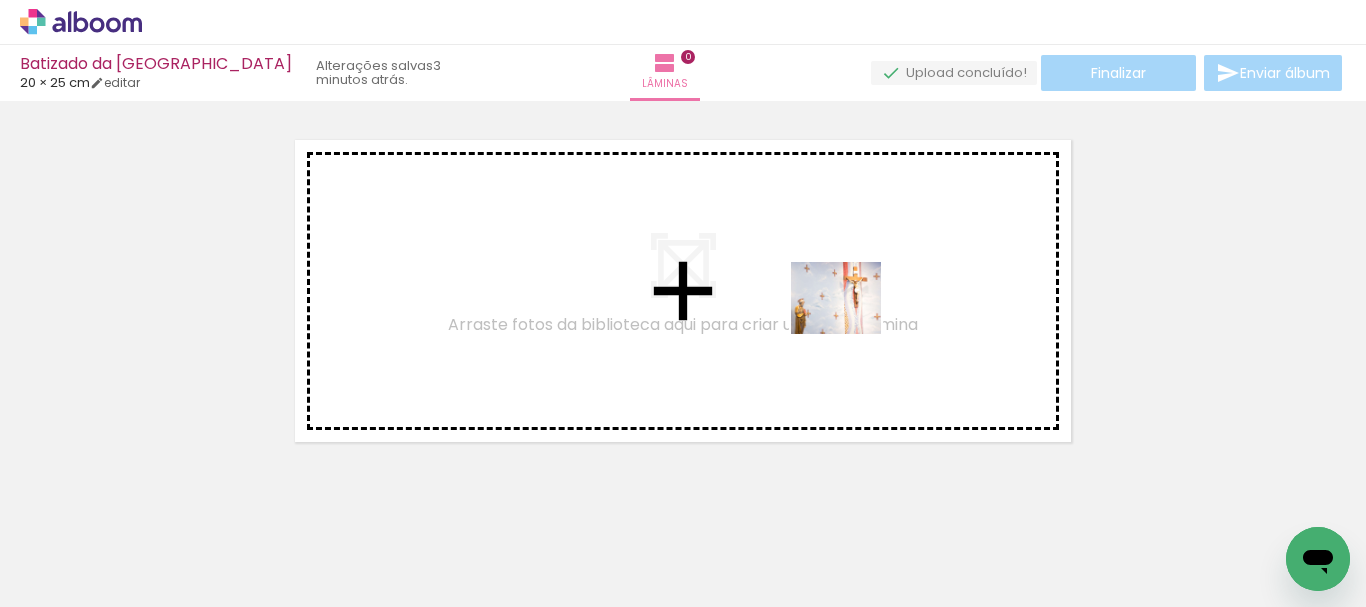 drag, startPoint x: 564, startPoint y: 557, endPoint x: 851, endPoint y: 322, distance: 370.93665 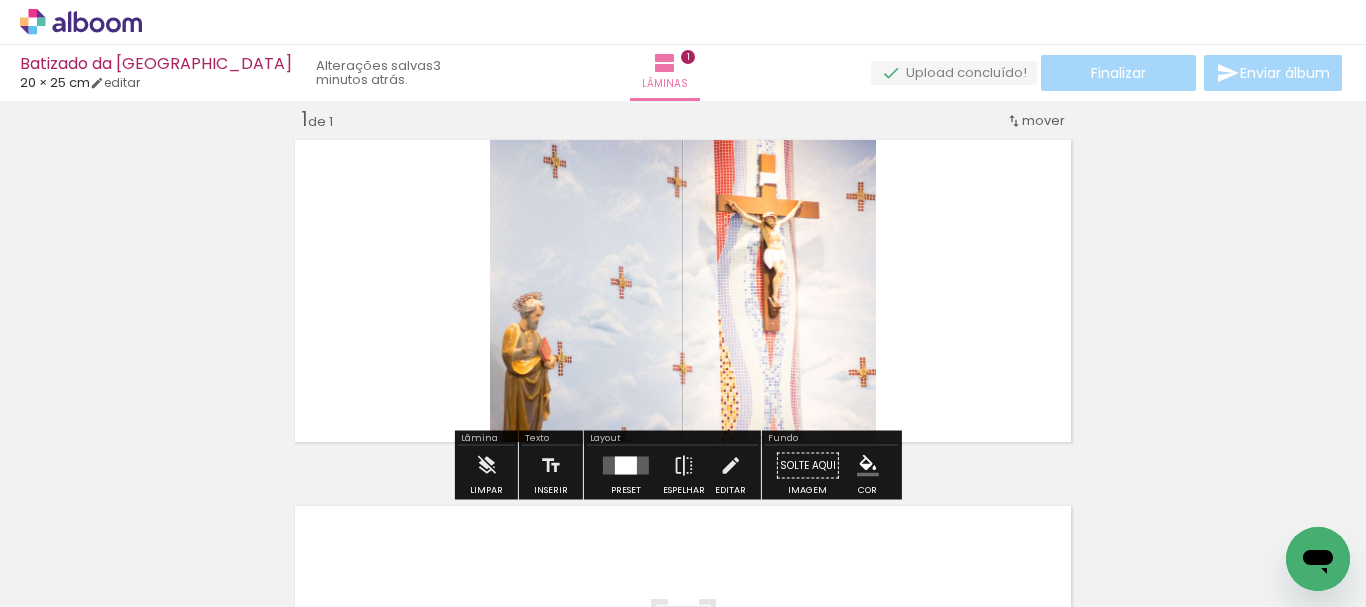 scroll, scrollTop: 26, scrollLeft: 0, axis: vertical 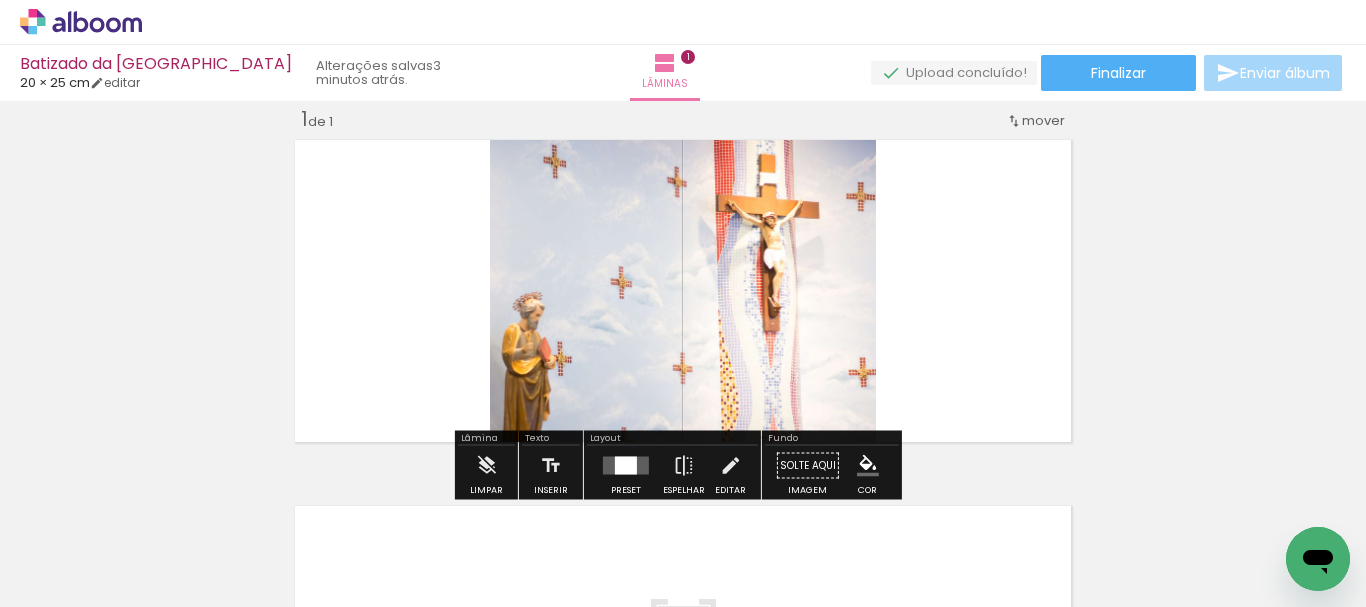 click at bounding box center (626, 466) 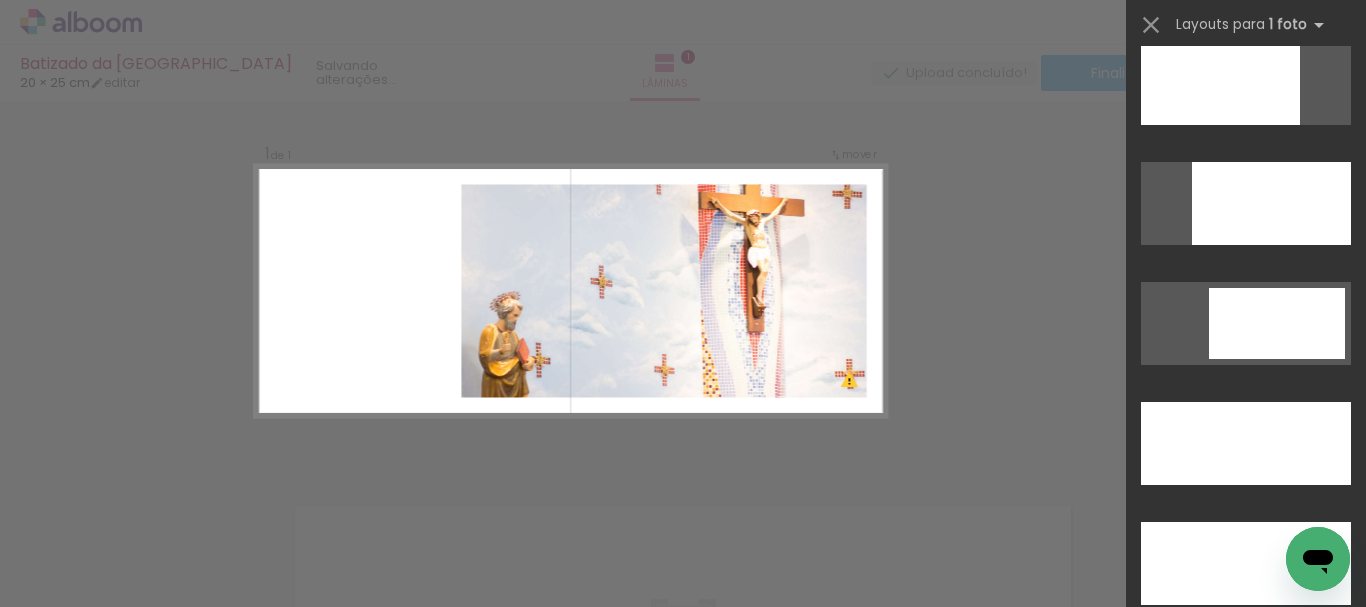scroll, scrollTop: 5119, scrollLeft: 0, axis: vertical 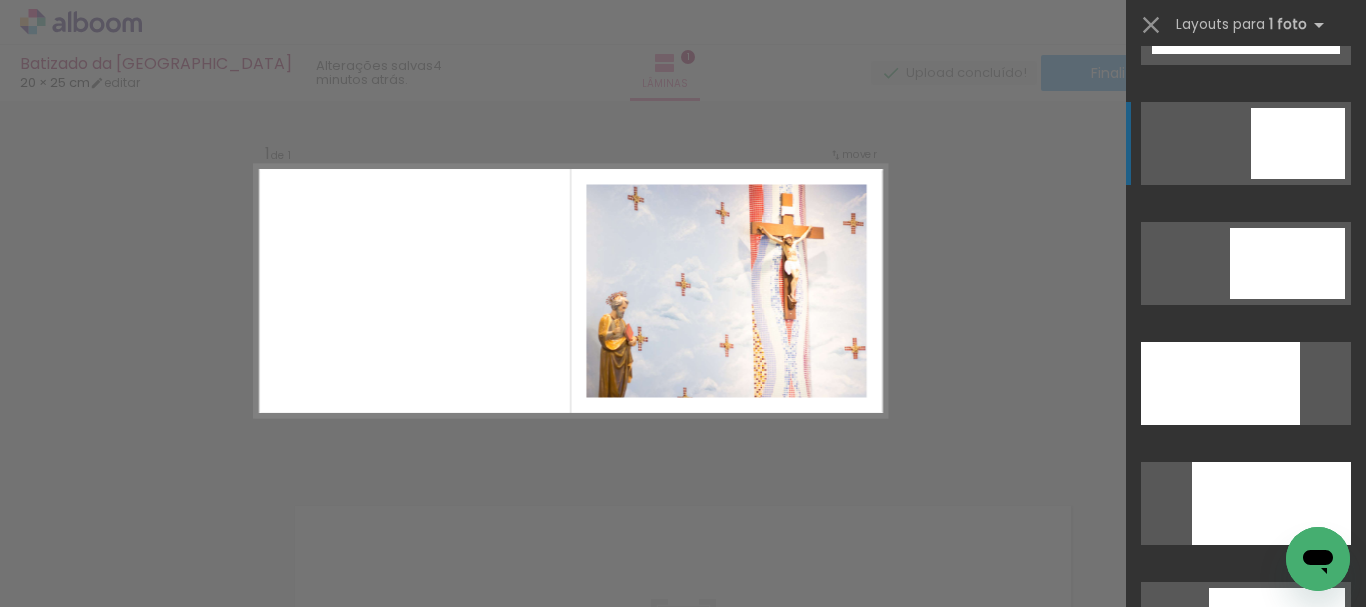 click at bounding box center [1246, 863] 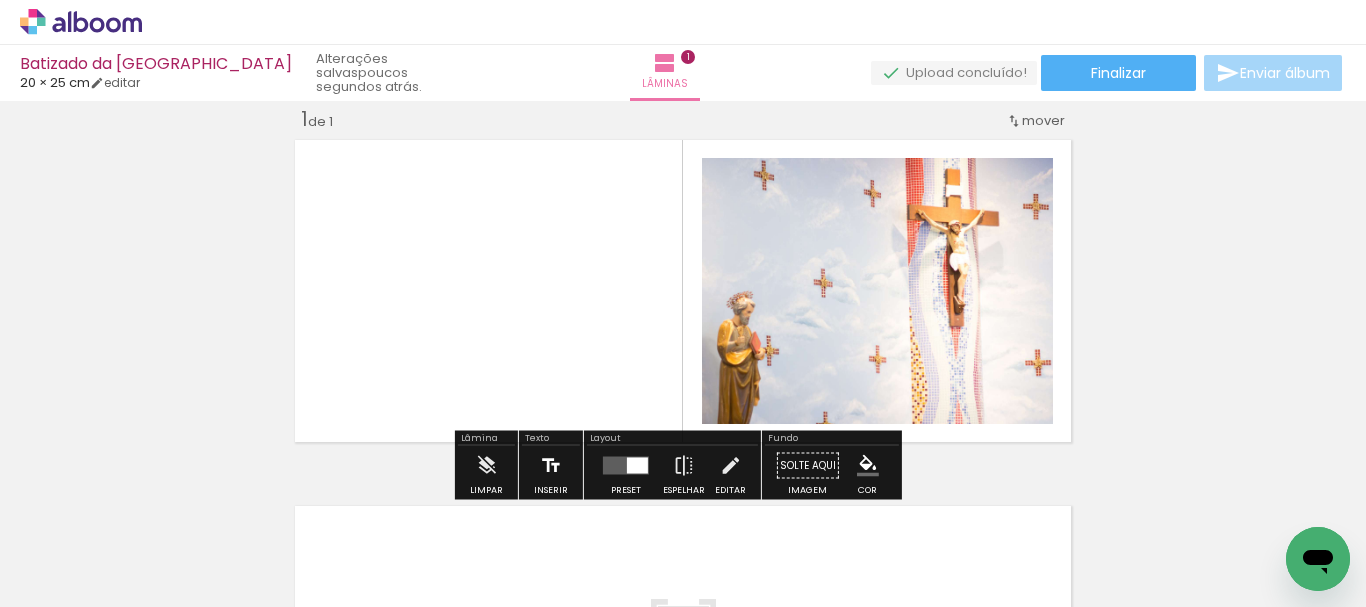 click at bounding box center (551, 466) 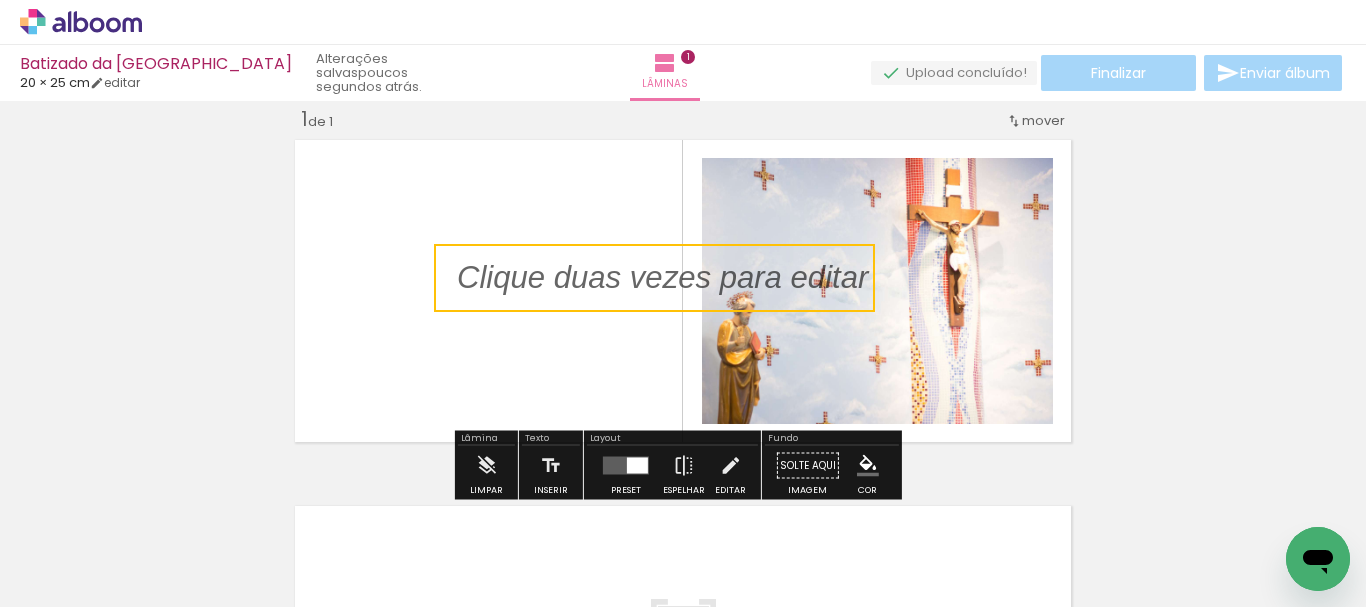 click at bounding box center (654, 278) 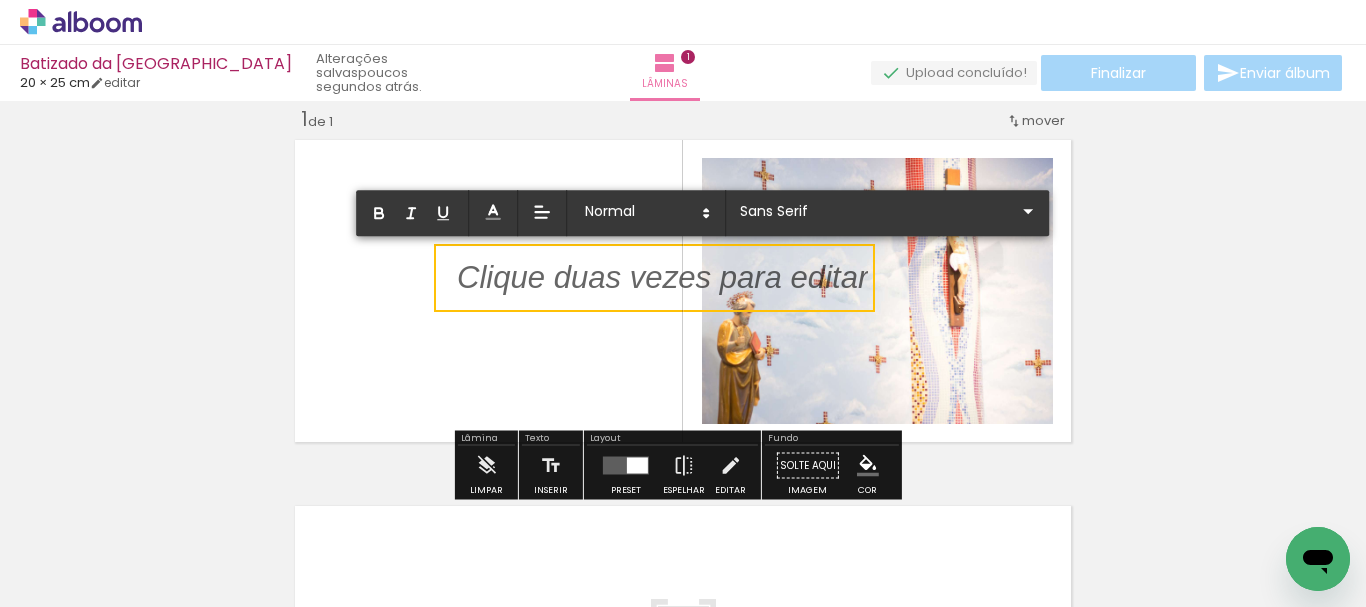 click at bounding box center (662, 290) 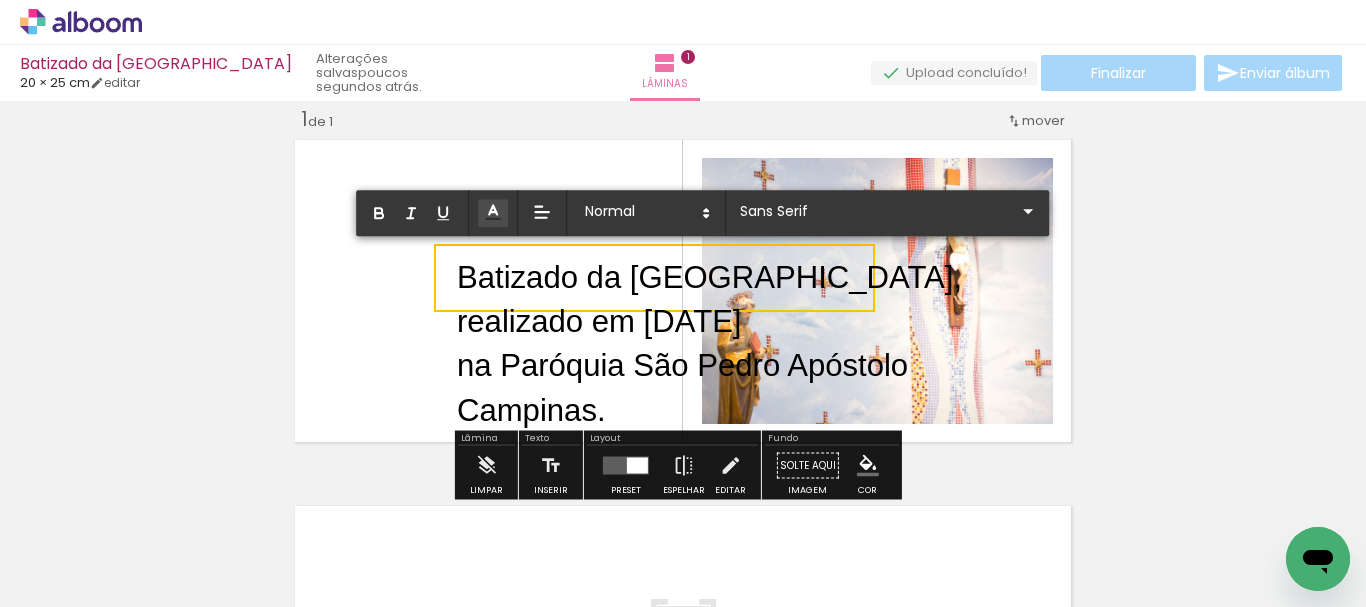 scroll, scrollTop: 0, scrollLeft: 0, axis: both 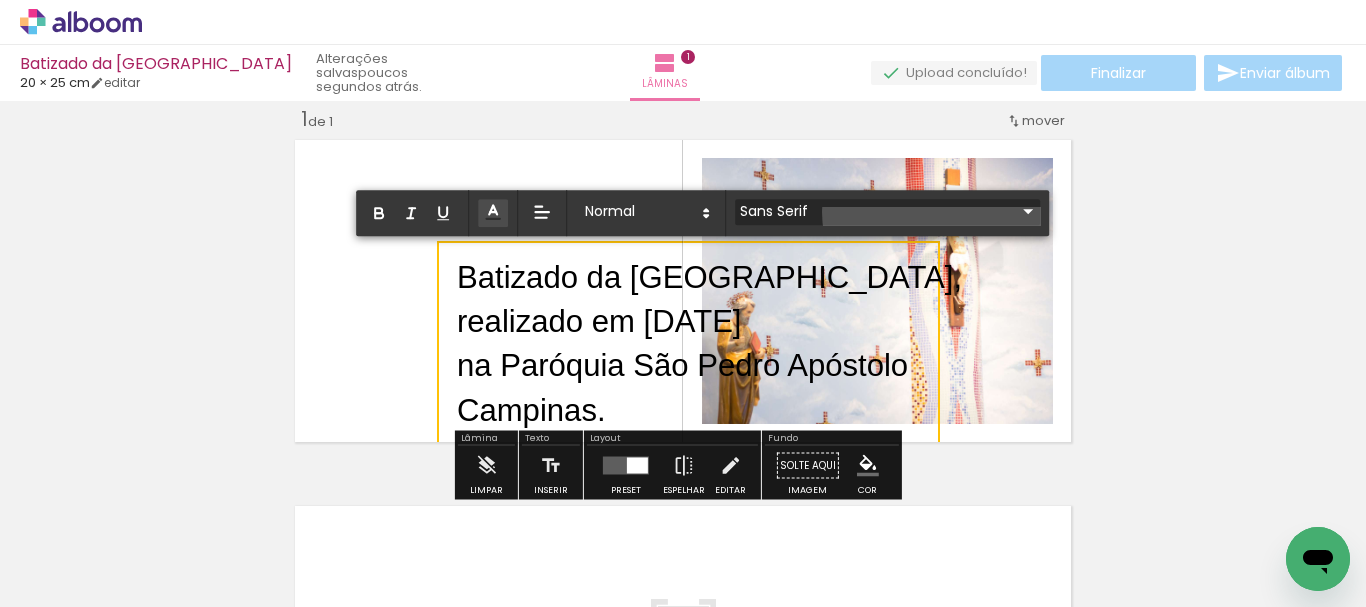 click 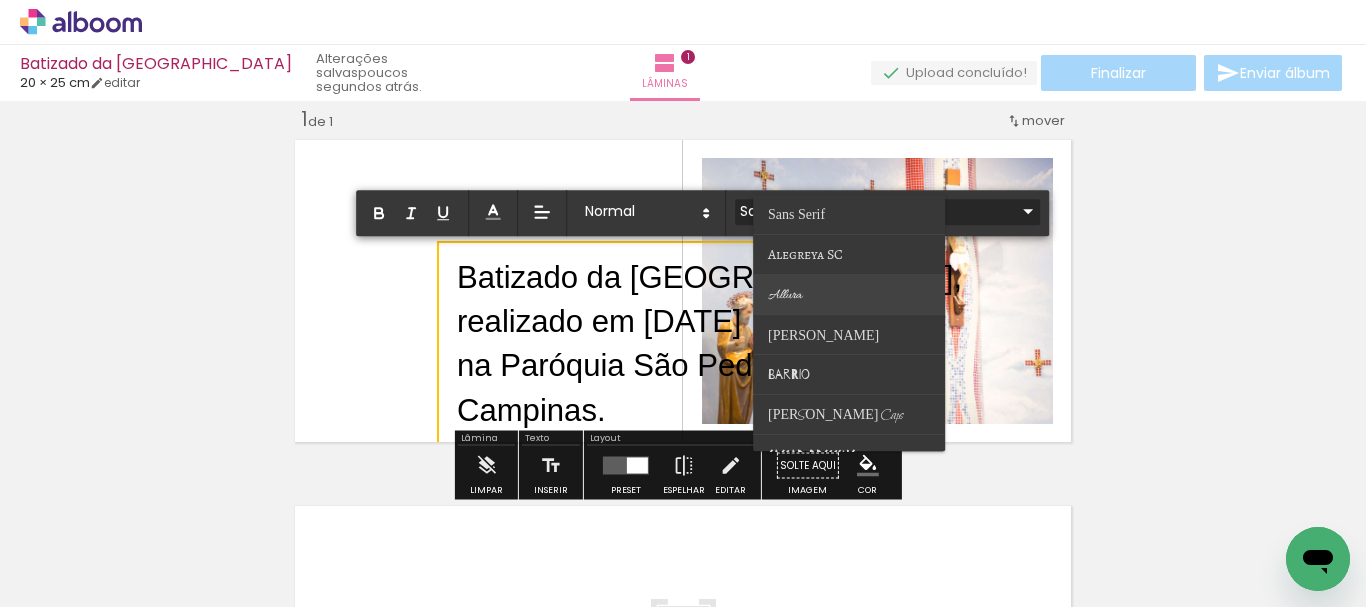 click at bounding box center (849, 295) 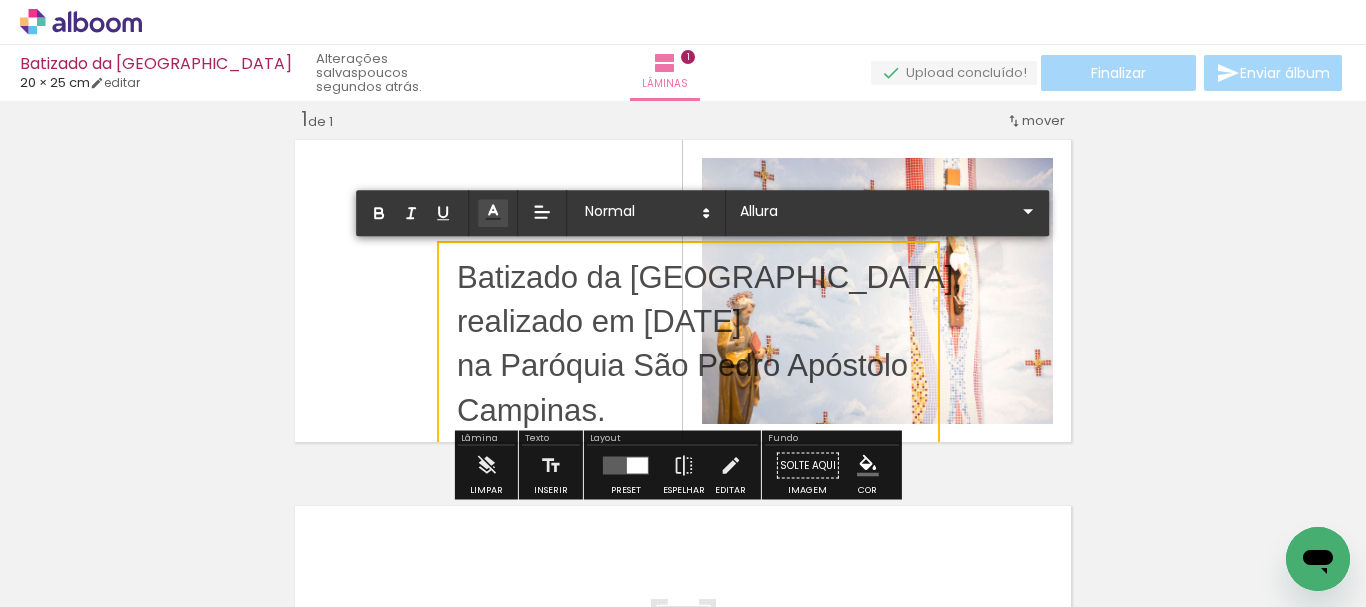 drag, startPoint x: 604, startPoint y: 409, endPoint x: 440, endPoint y: 274, distance: 212.41704 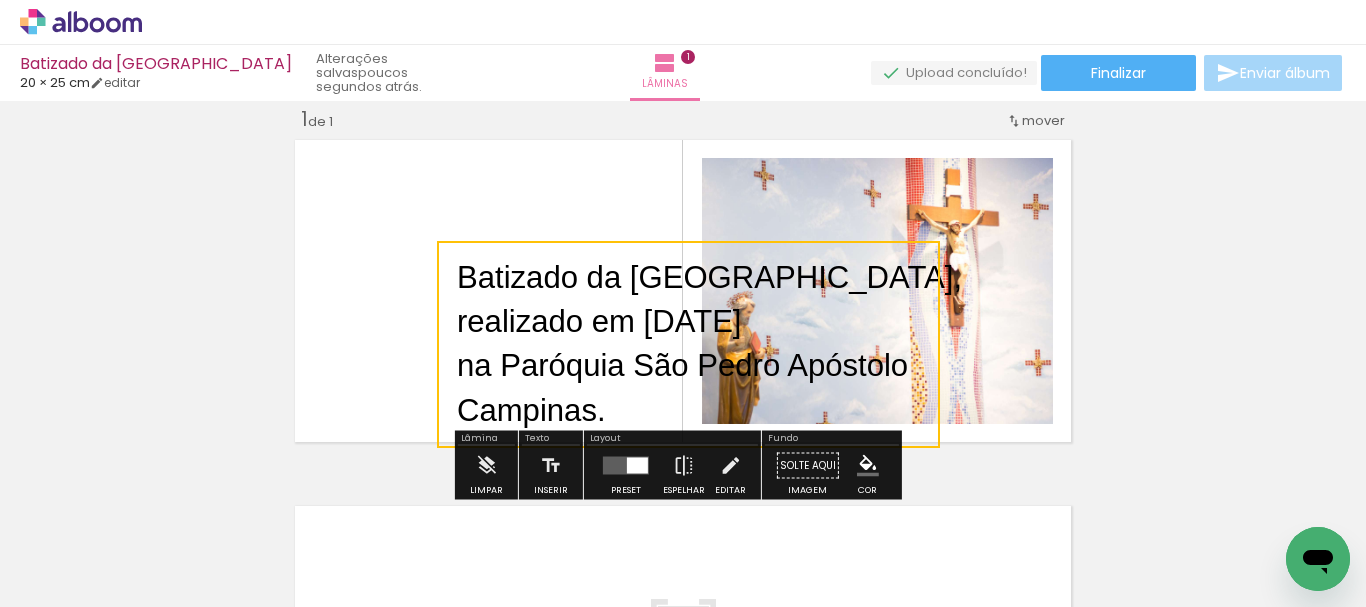 click at bounding box center [688, 344] 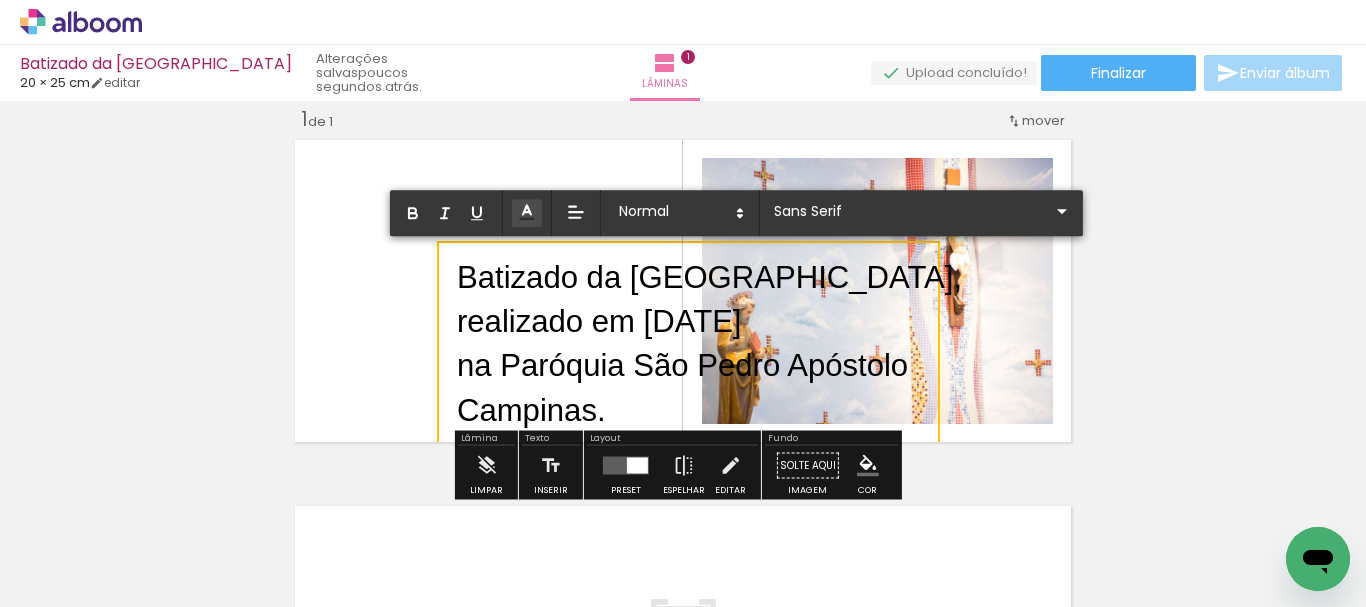 click on "na Paróquia São Pedro Apóstolo" at bounding box center (682, 366) 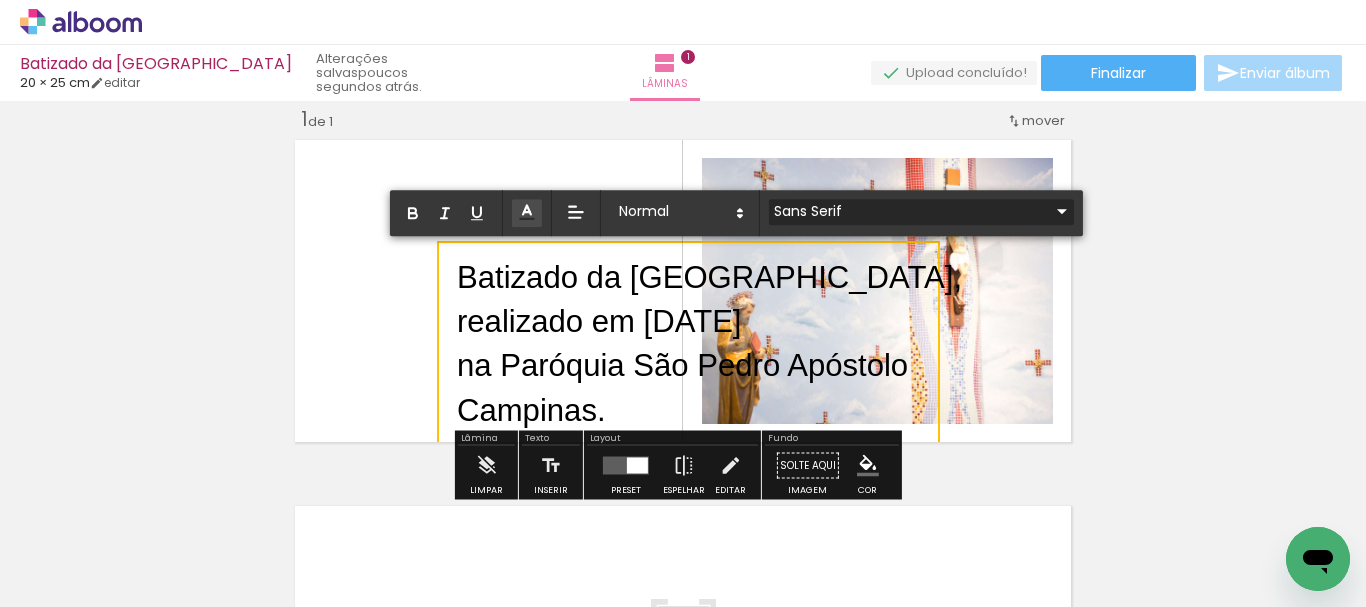 click 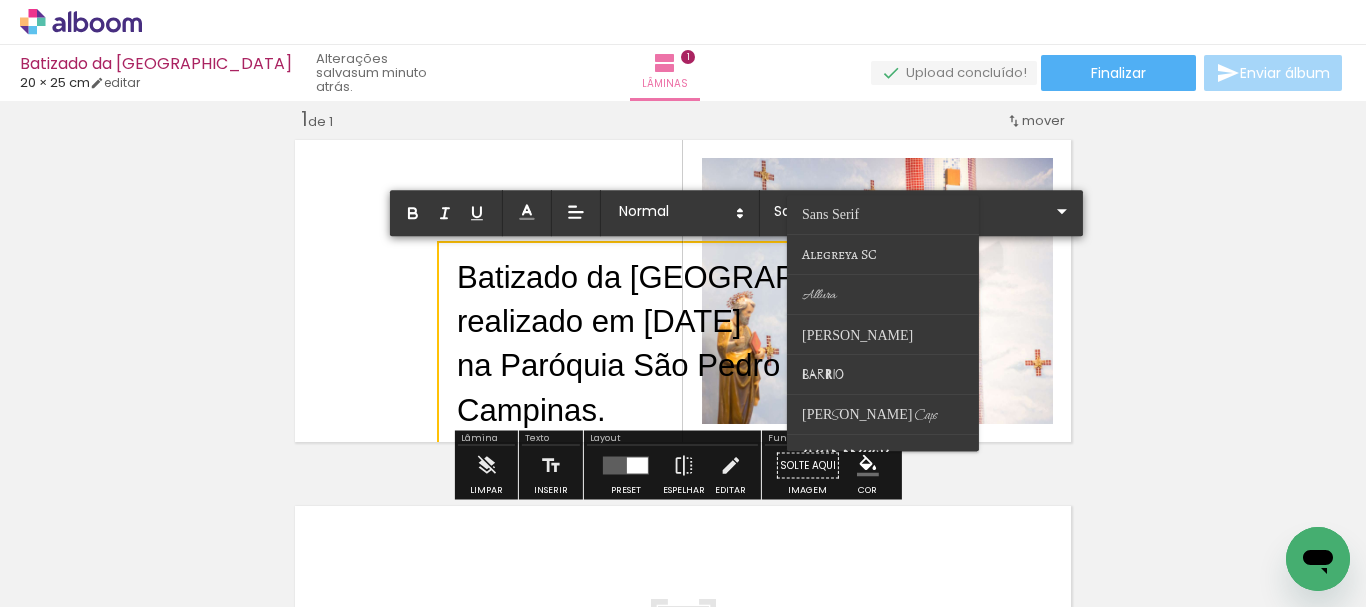 drag, startPoint x: 452, startPoint y: 272, endPoint x: 631, endPoint y: 408, distance: 224.80435 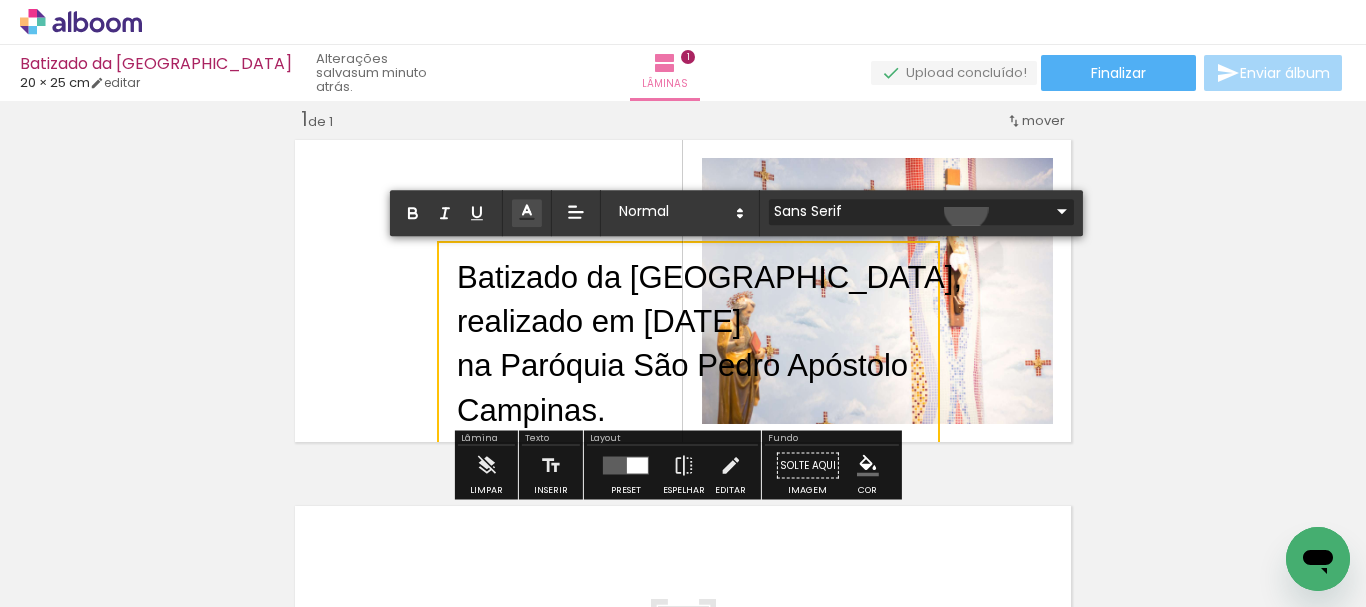 click 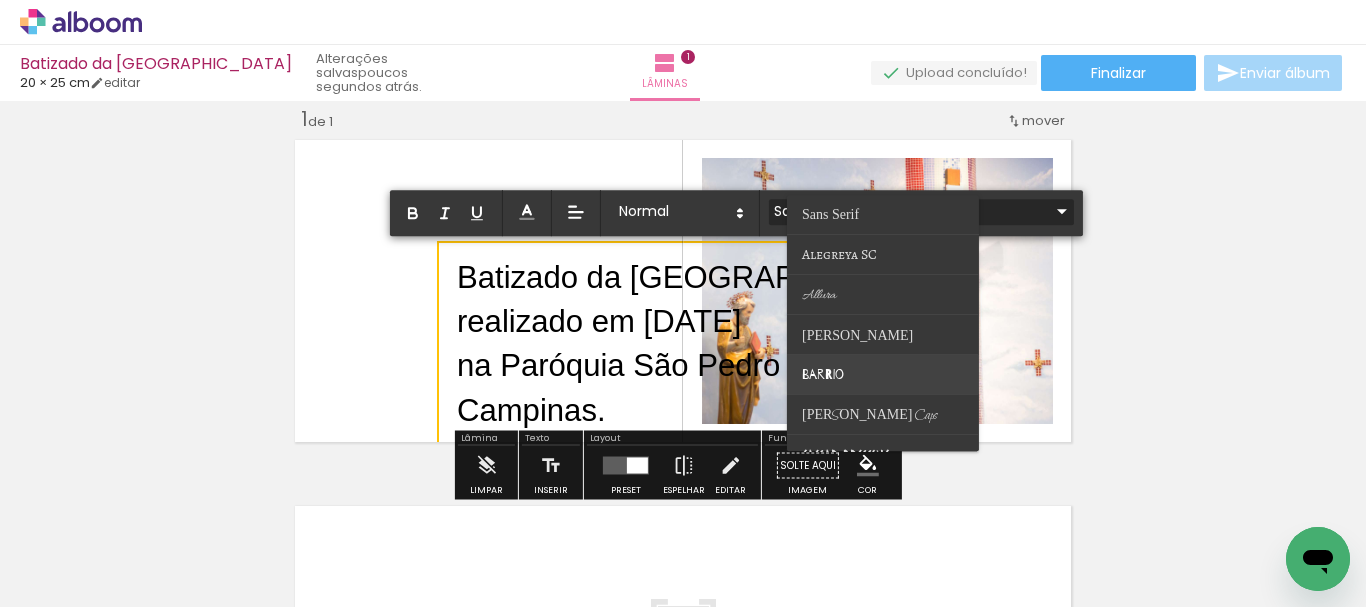 scroll, scrollTop: 100, scrollLeft: 0, axis: vertical 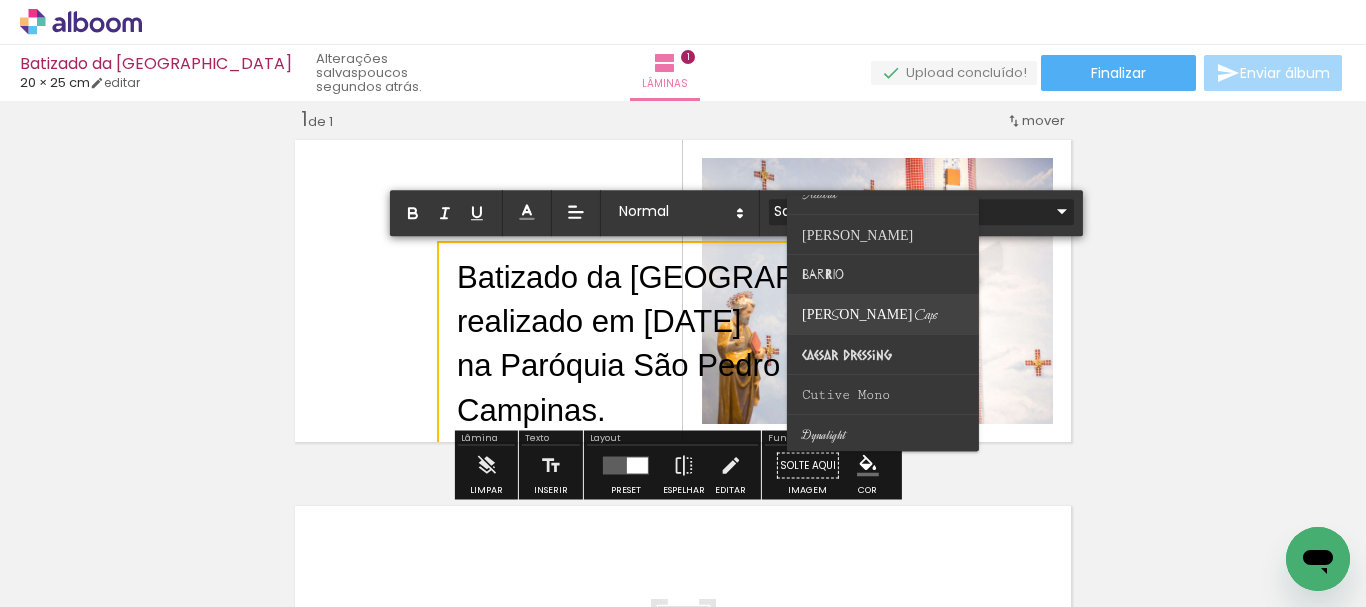 click on "[PERSON_NAME] Caps" at bounding box center (830, 114) 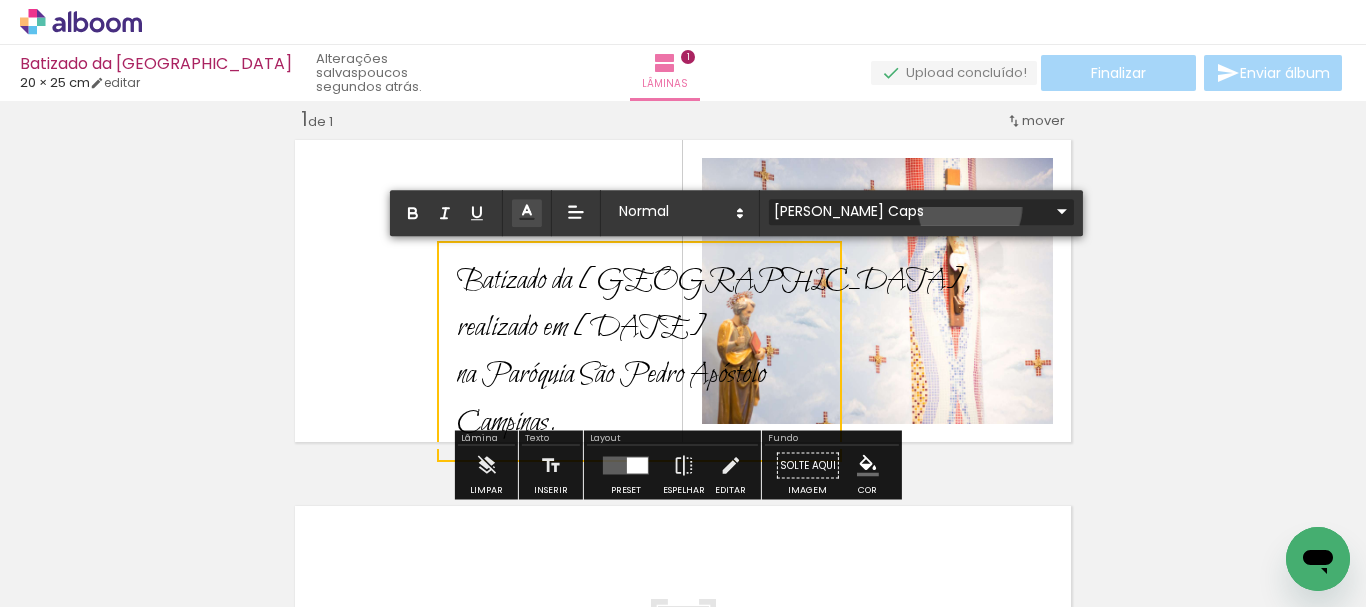 click 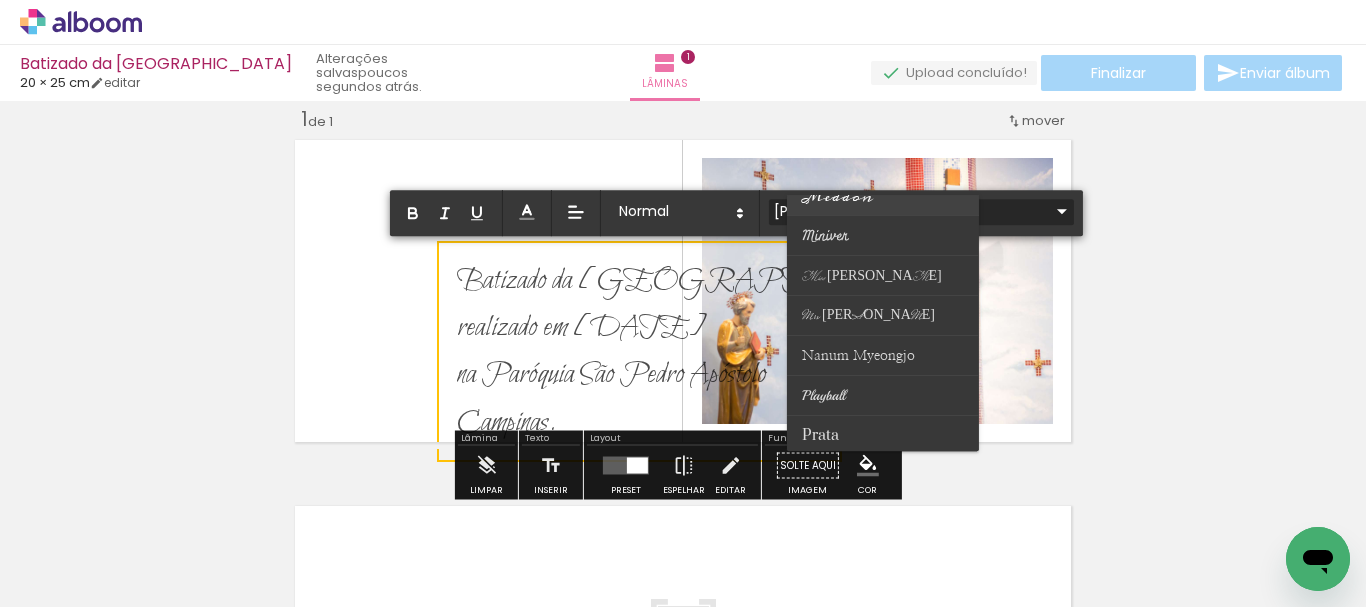 scroll, scrollTop: 500, scrollLeft: 0, axis: vertical 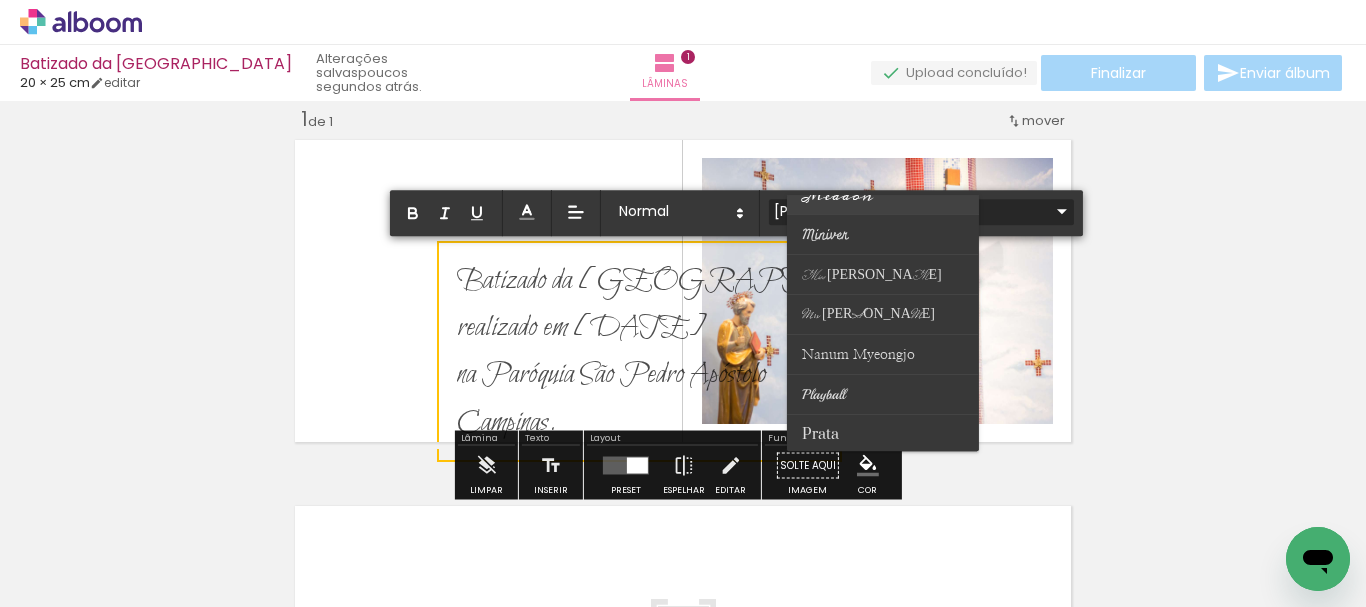 click at bounding box center (883, 395) 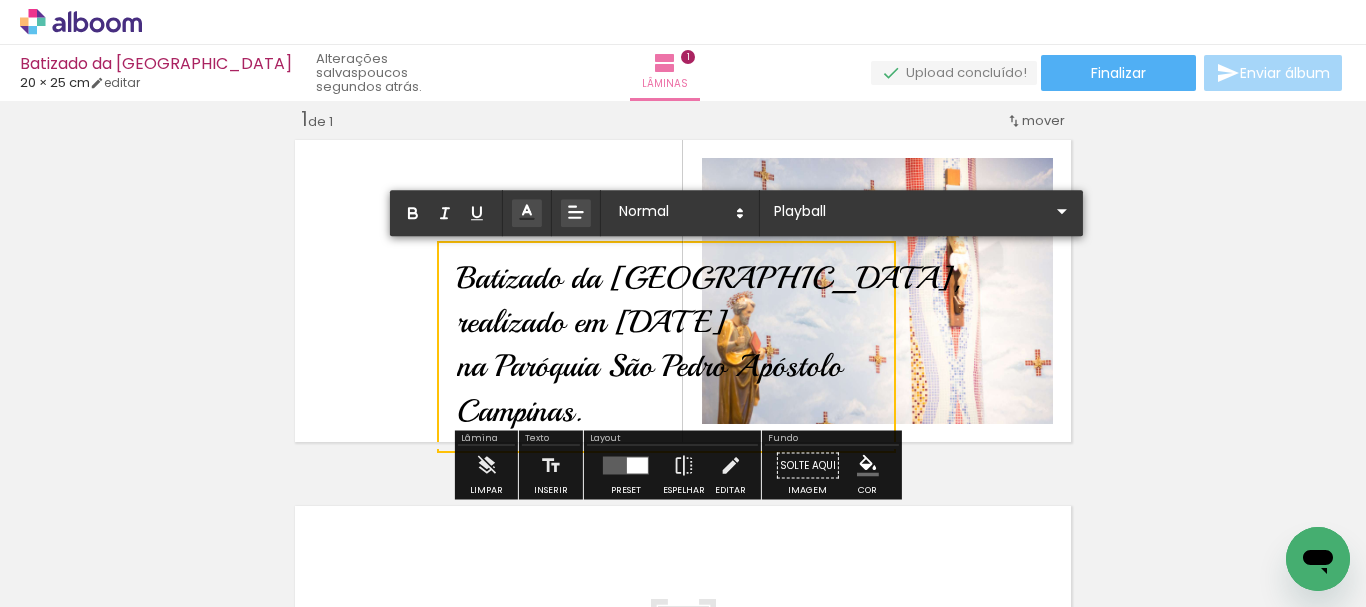 click 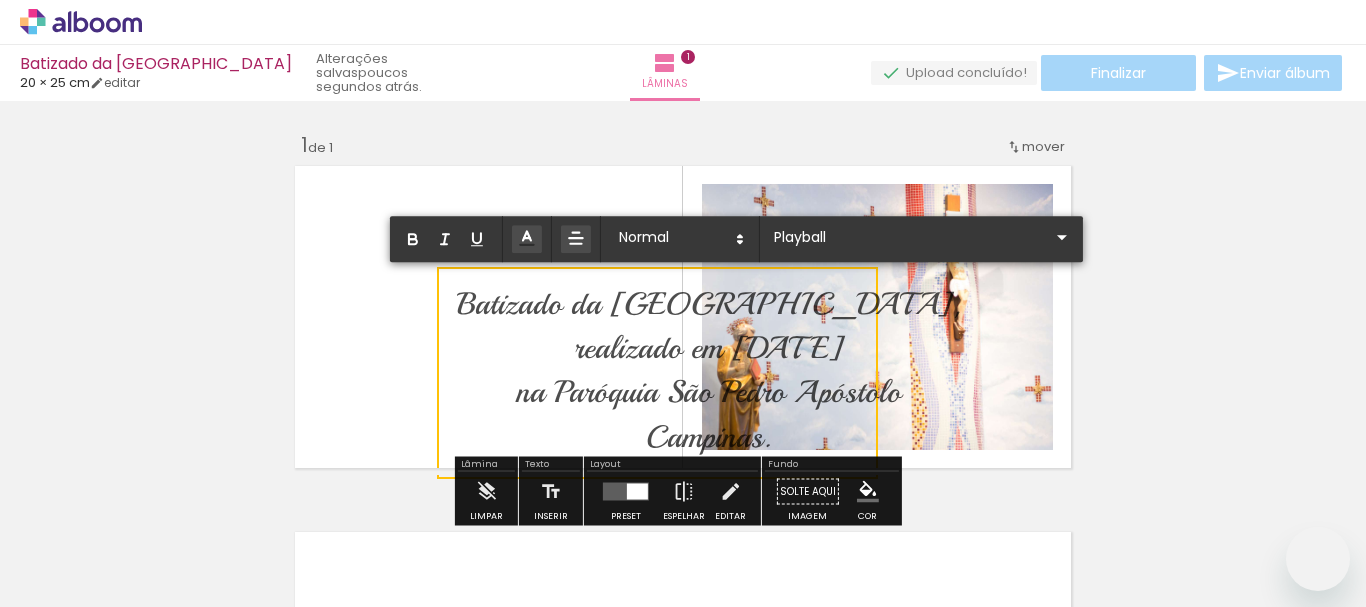 click 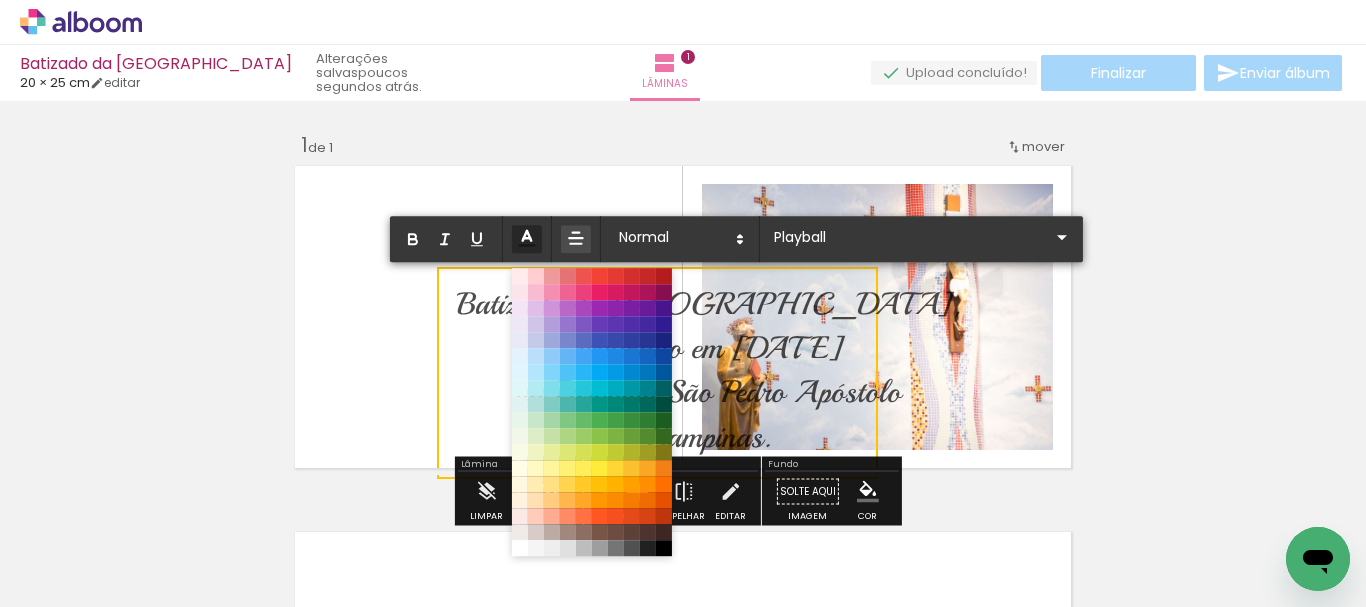 scroll, scrollTop: 26, scrollLeft: 0, axis: vertical 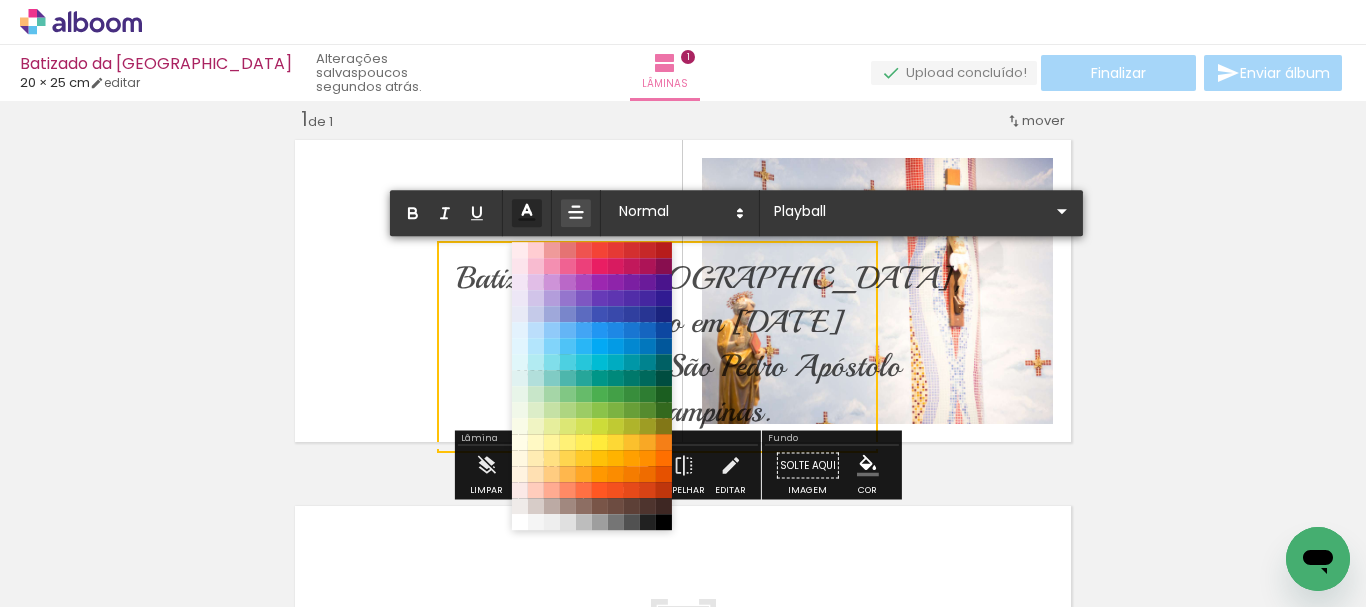 click 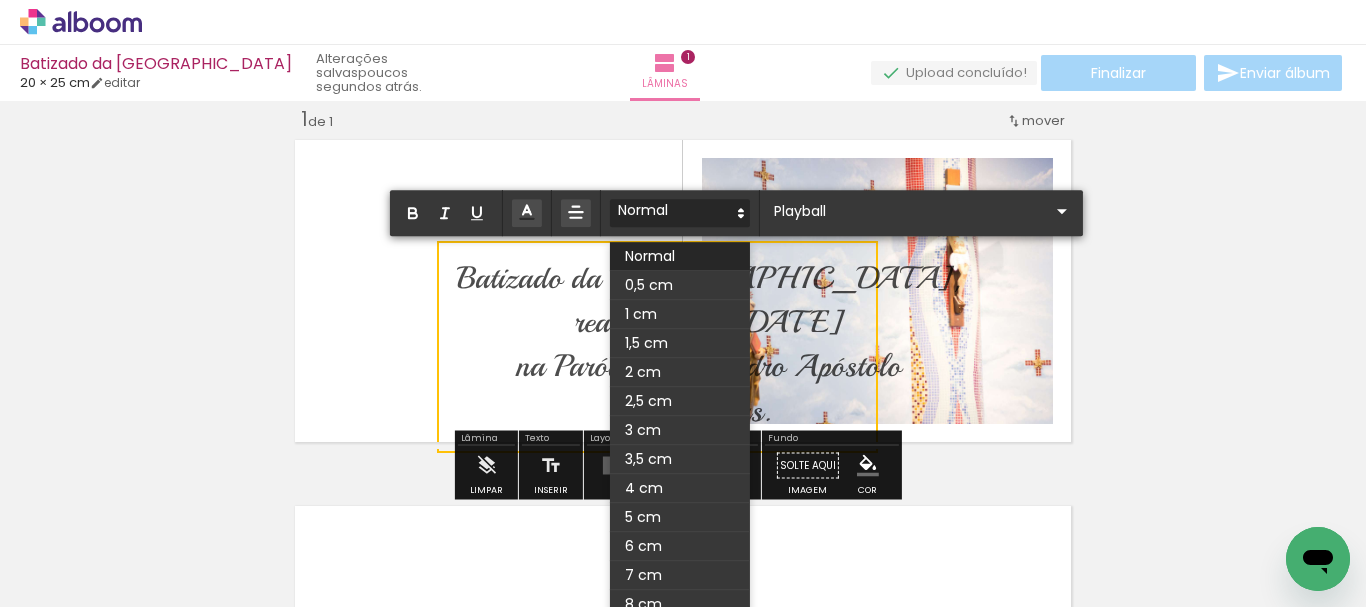 click 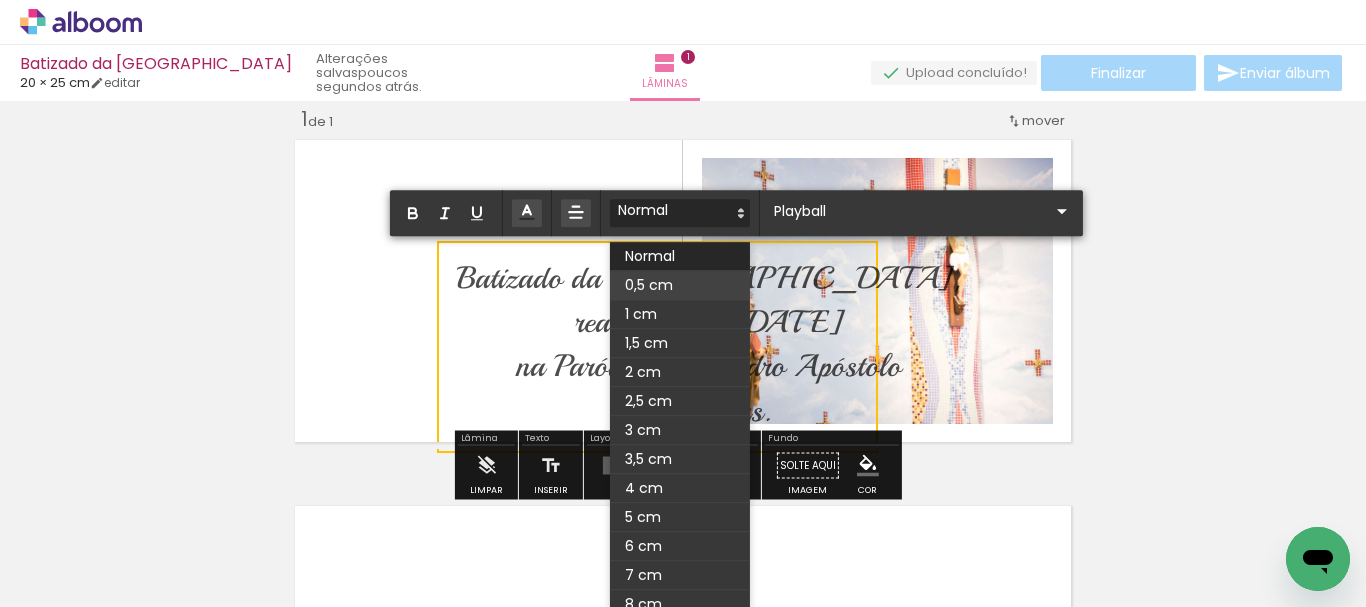 click at bounding box center [680, 285] 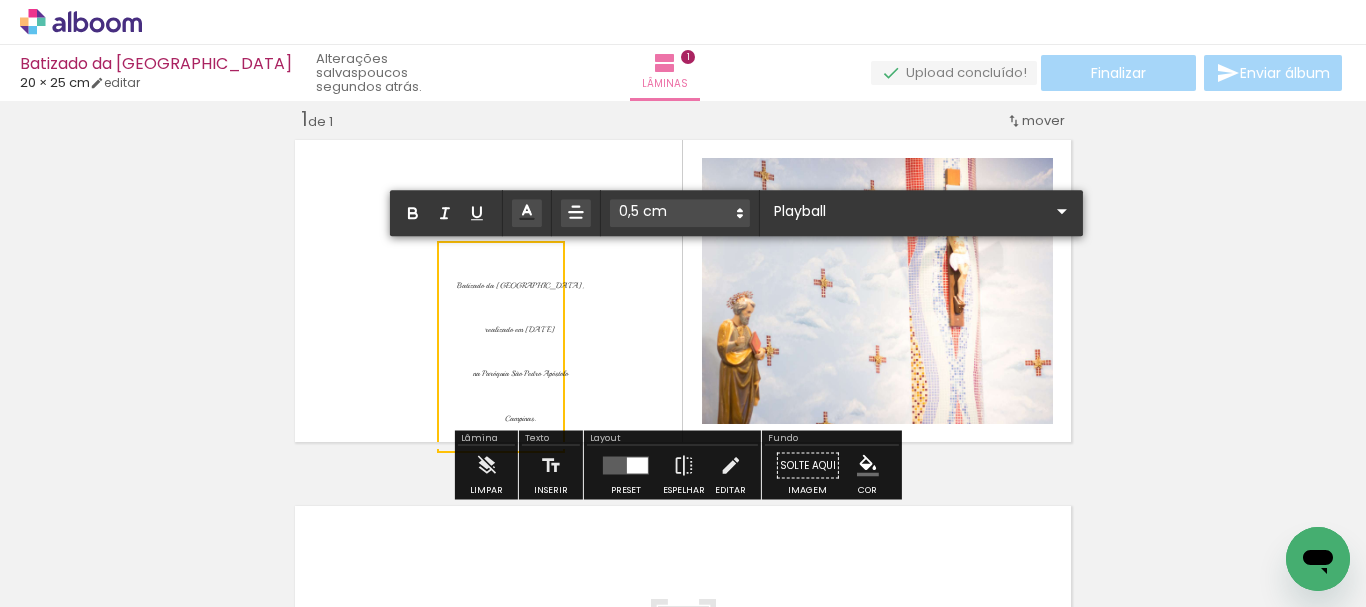 click 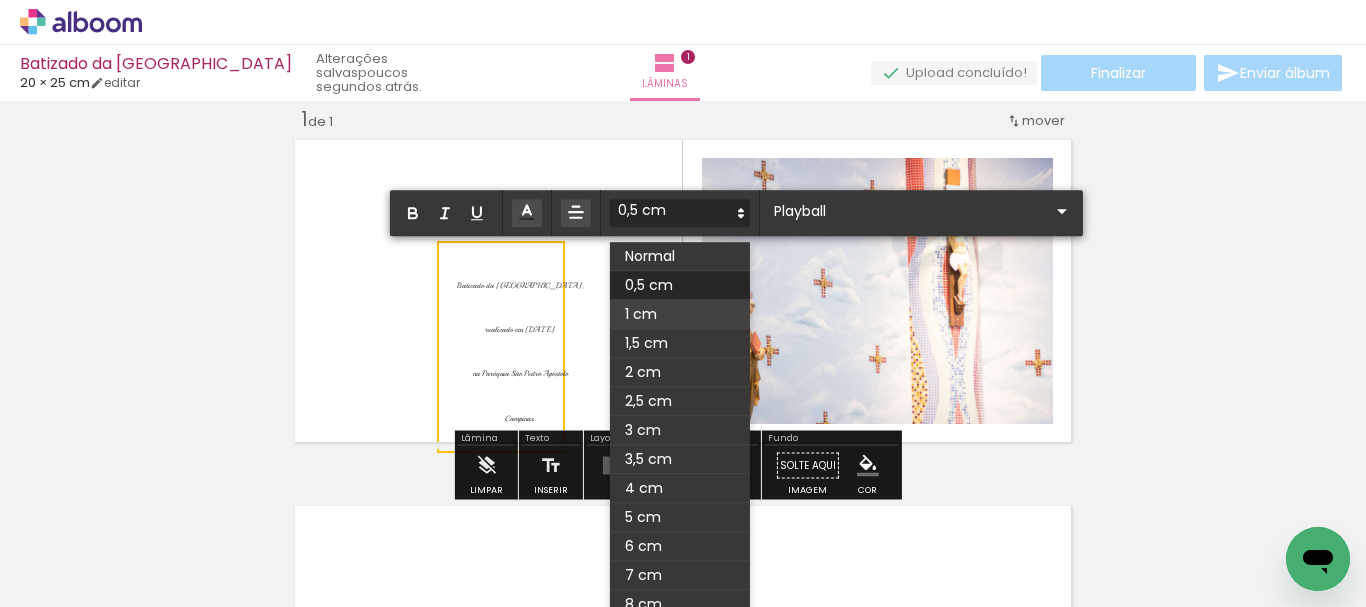click at bounding box center [680, 314] 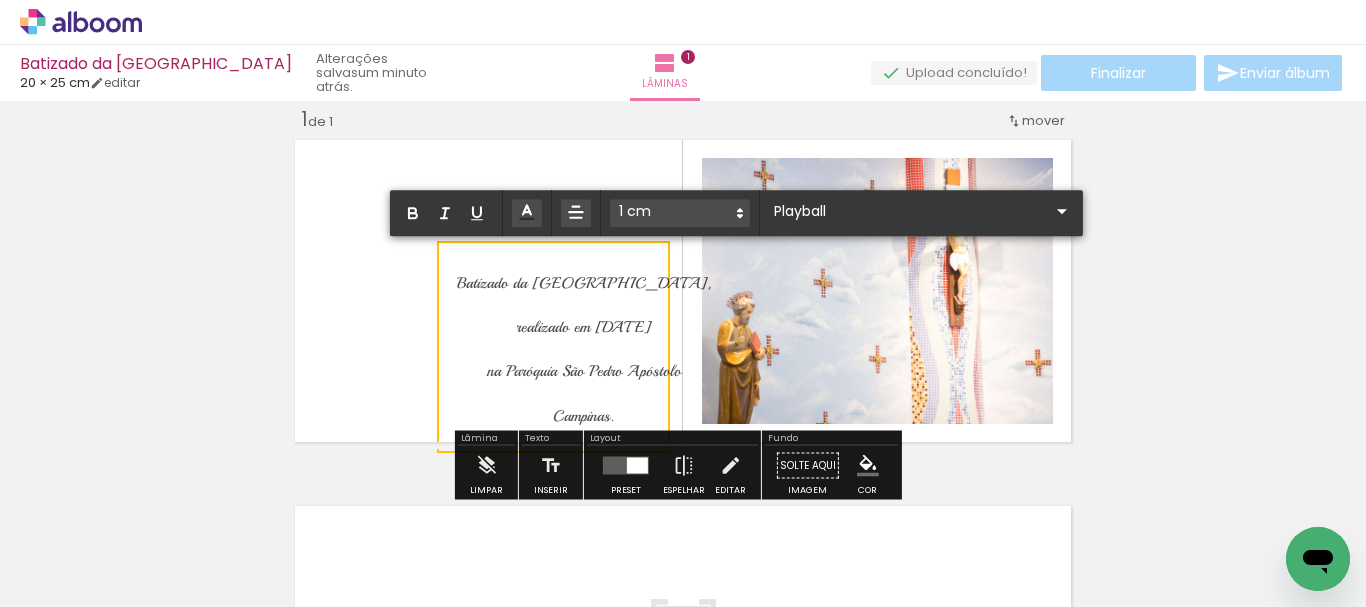 click 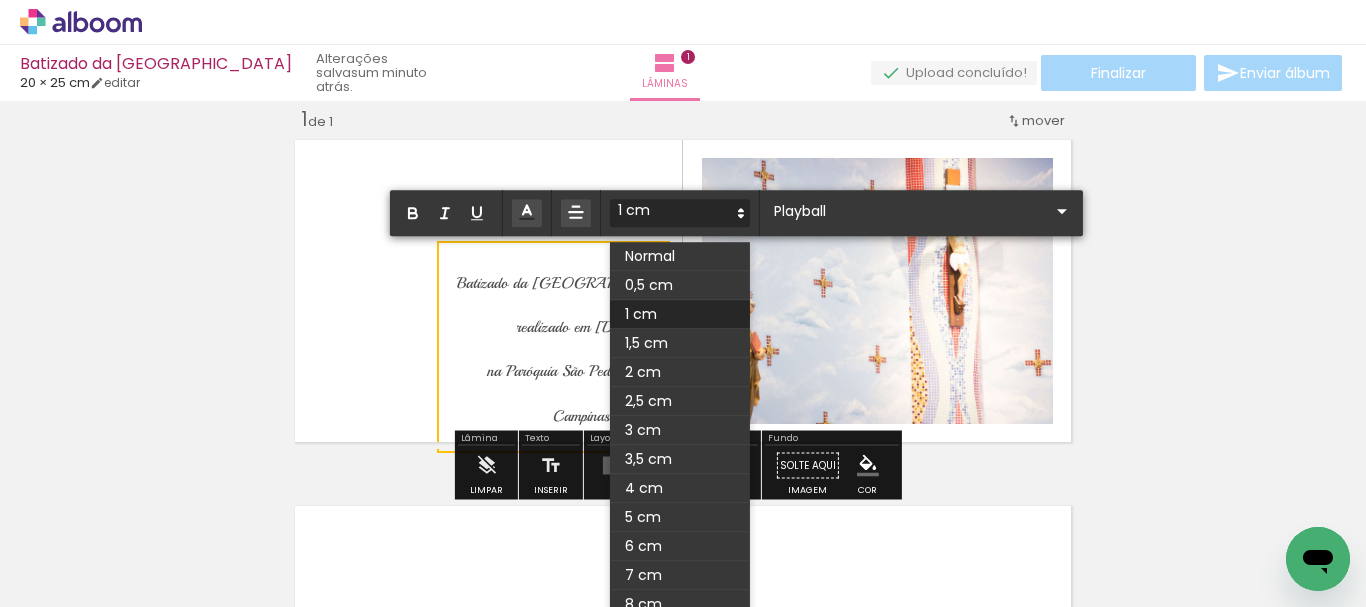 click at bounding box center (680, 285) 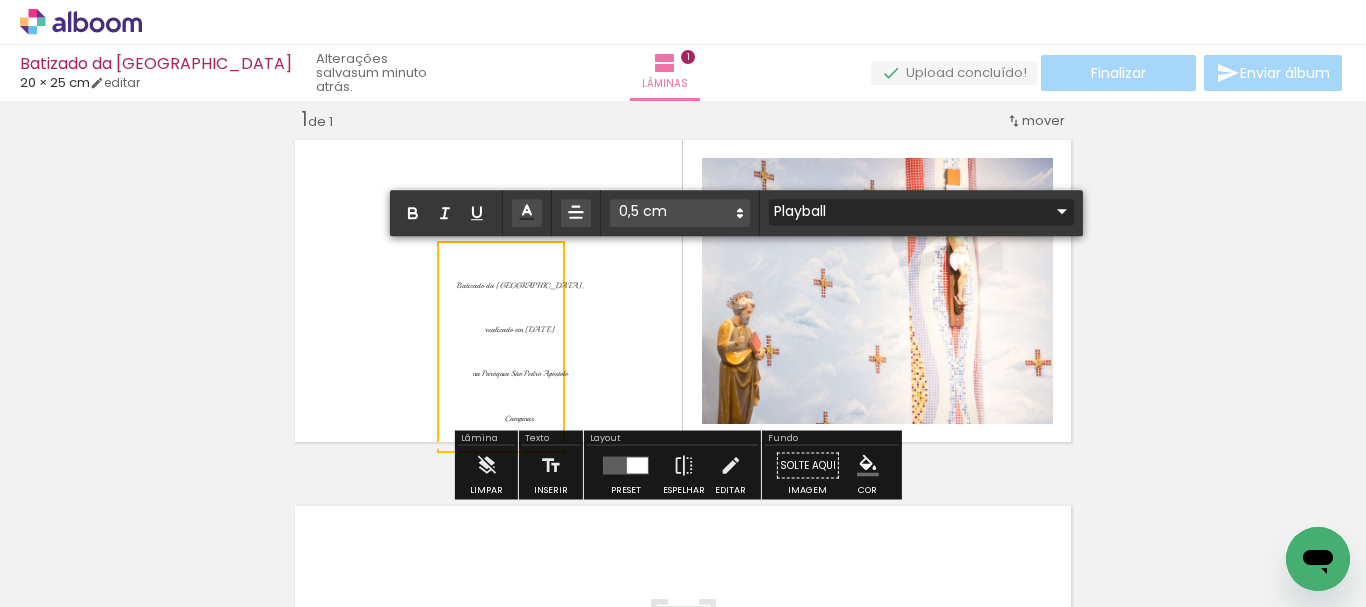click 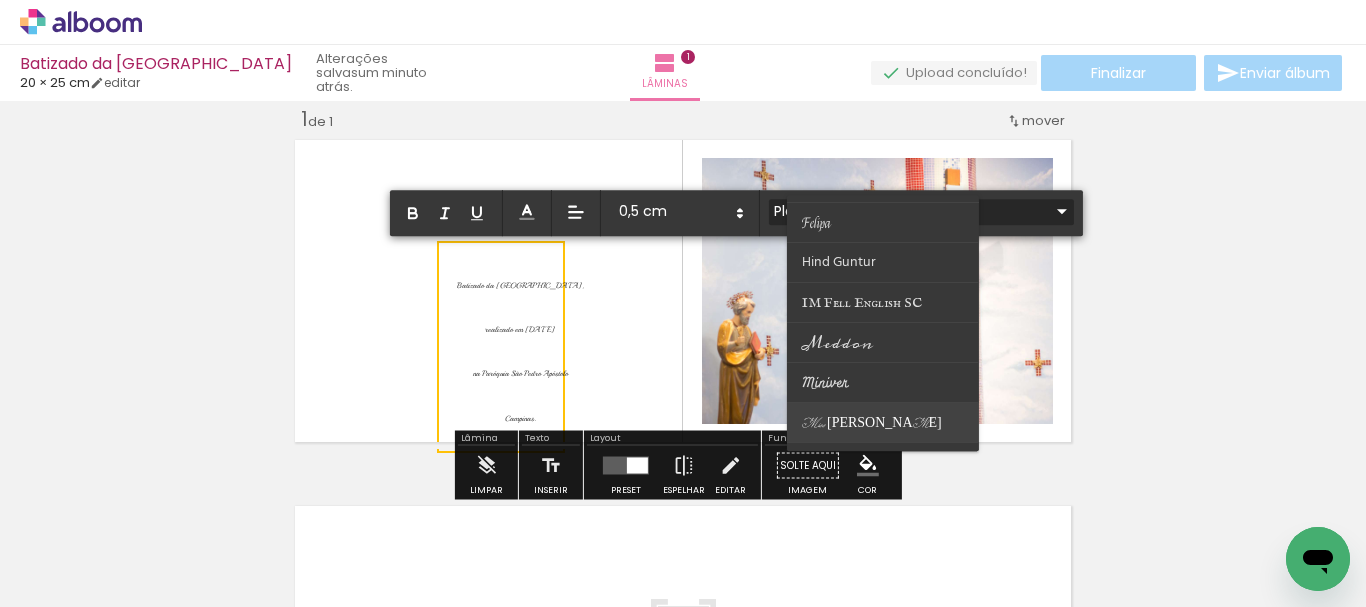 scroll, scrollTop: 200, scrollLeft: 0, axis: vertical 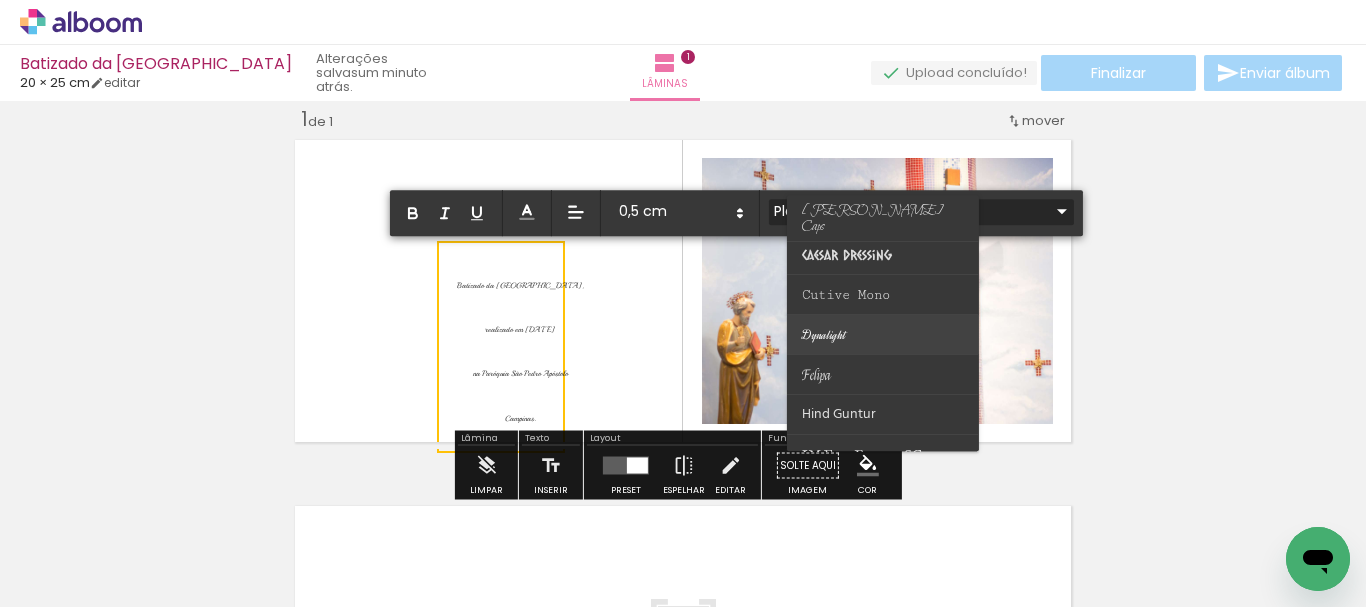 click at bounding box center (883, 335) 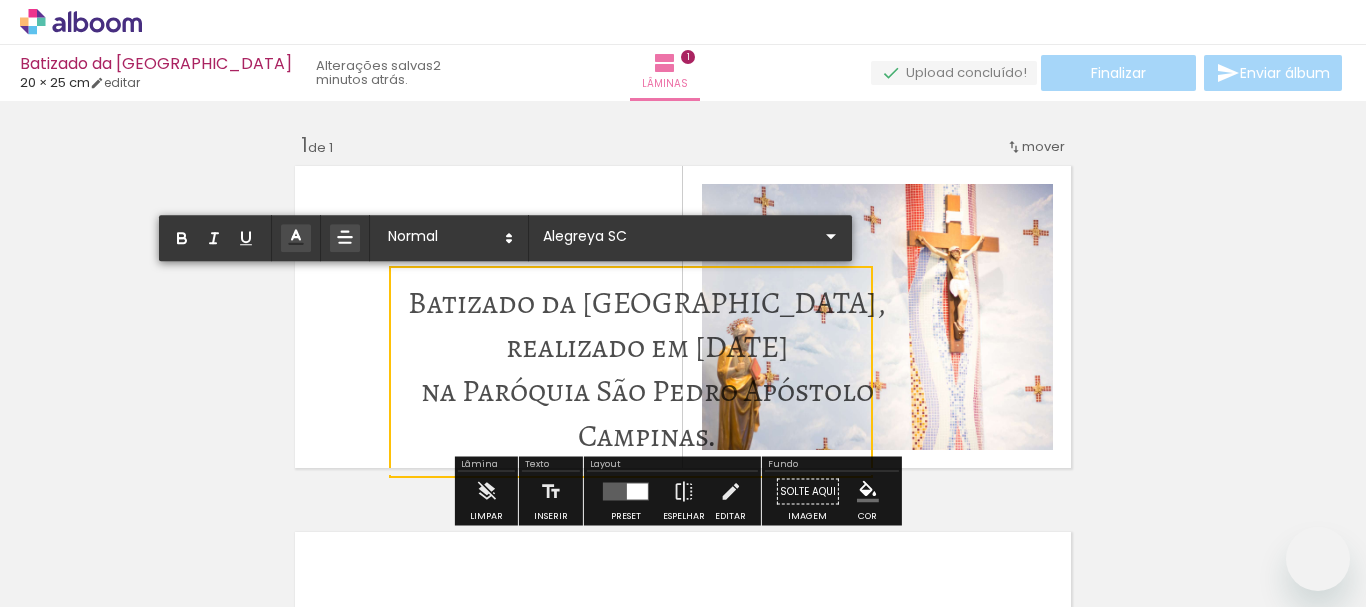 scroll, scrollTop: 0, scrollLeft: 0, axis: both 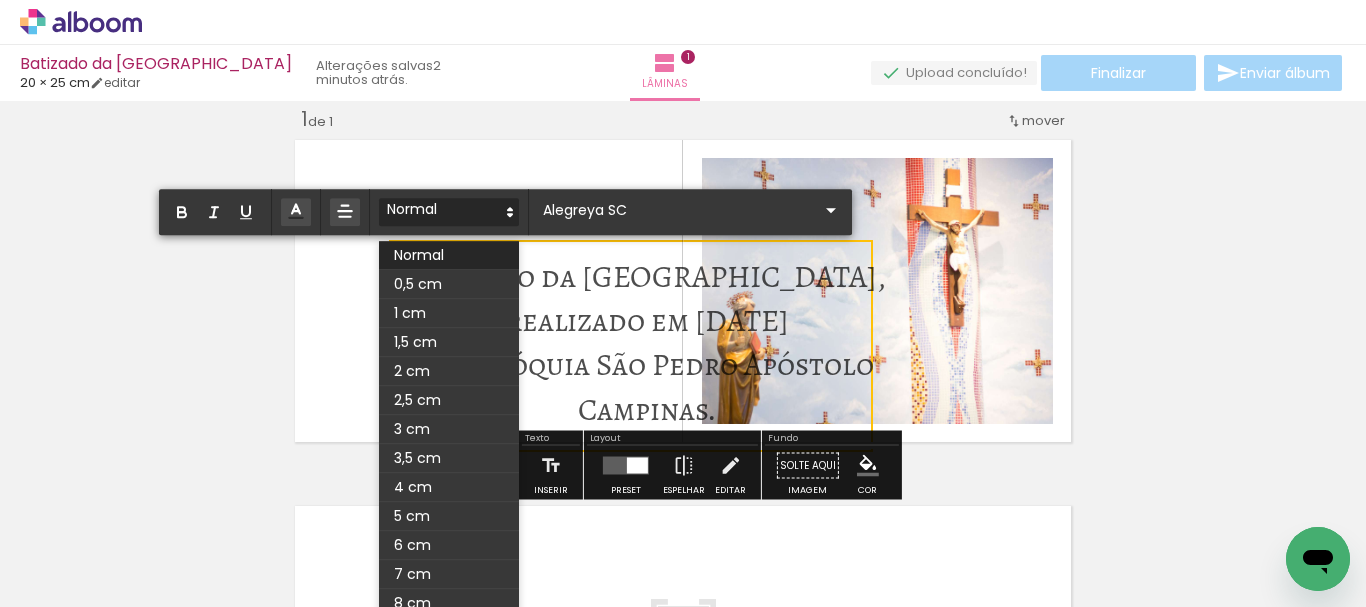 click 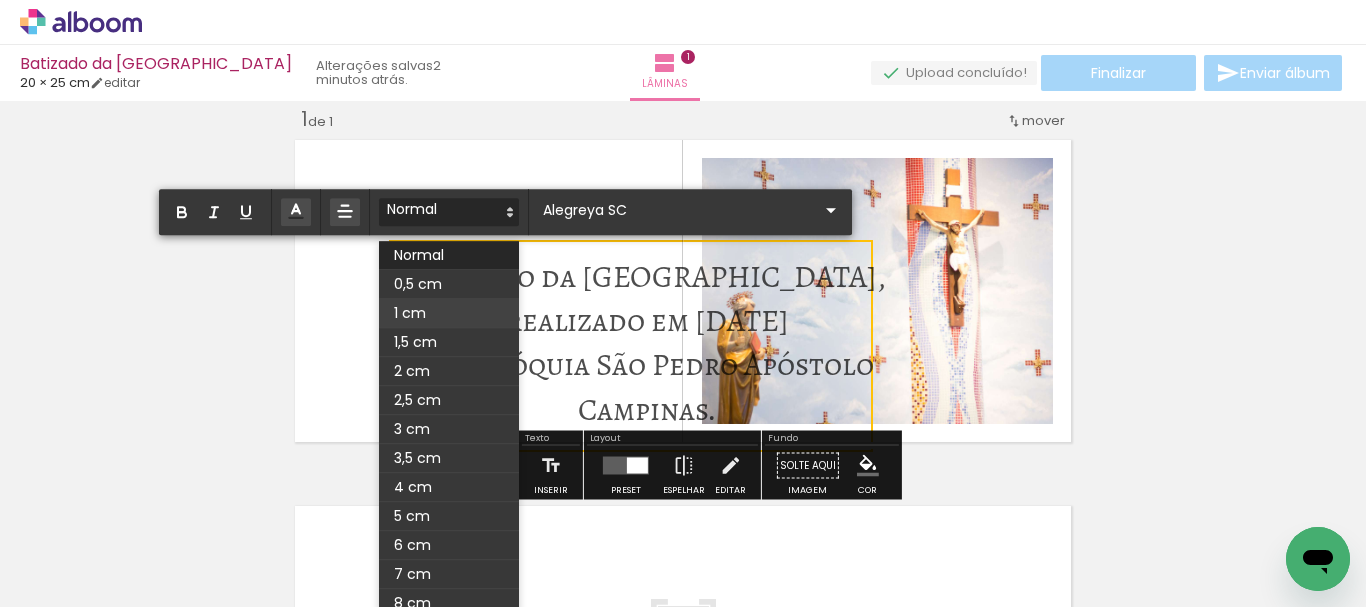 click at bounding box center (449, 313) 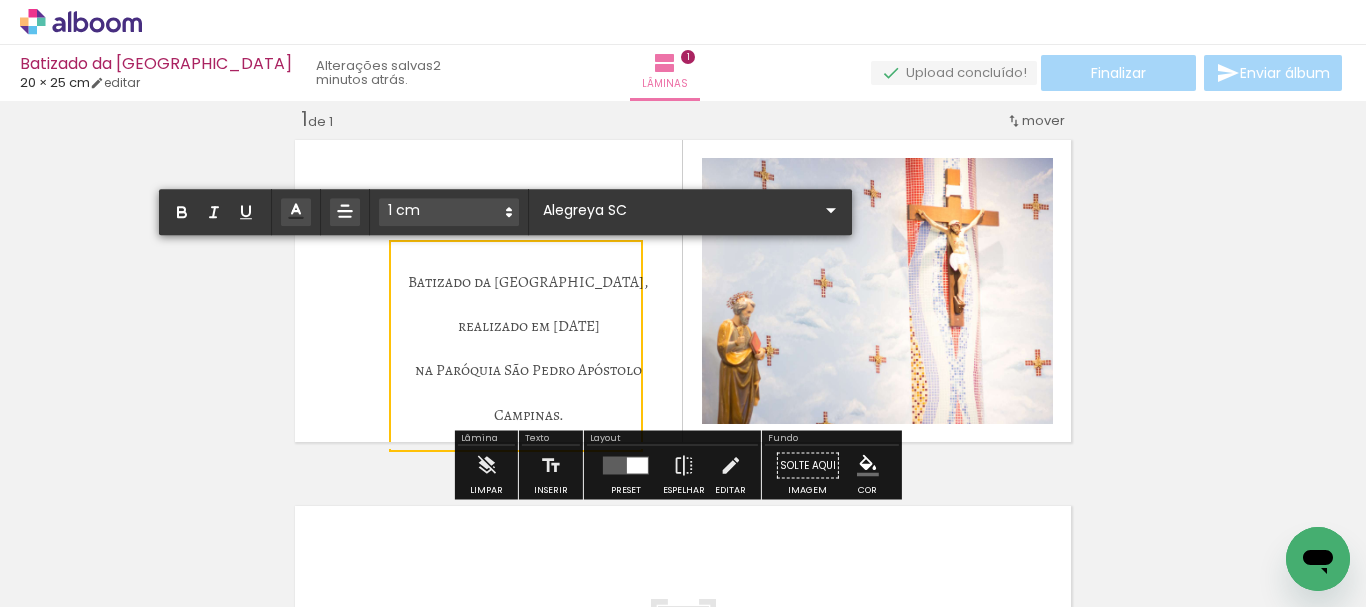 click at bounding box center [683, 291] 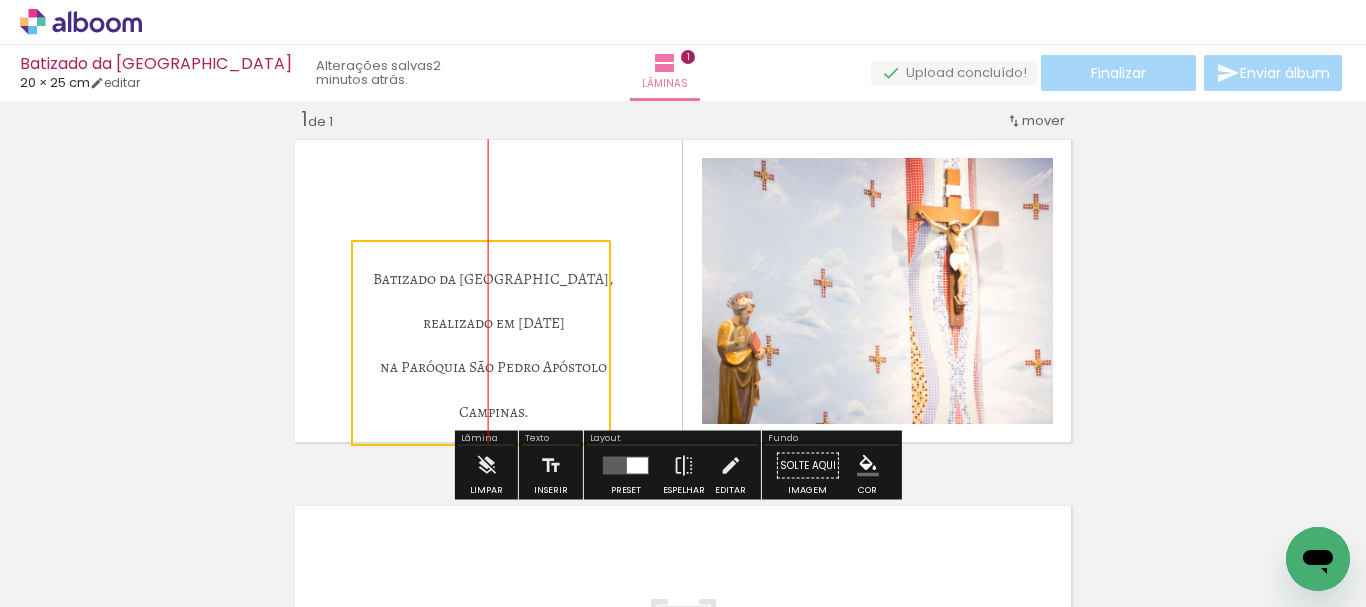 drag, startPoint x: 453, startPoint y: 351, endPoint x: 438, endPoint y: 376, distance: 29.15476 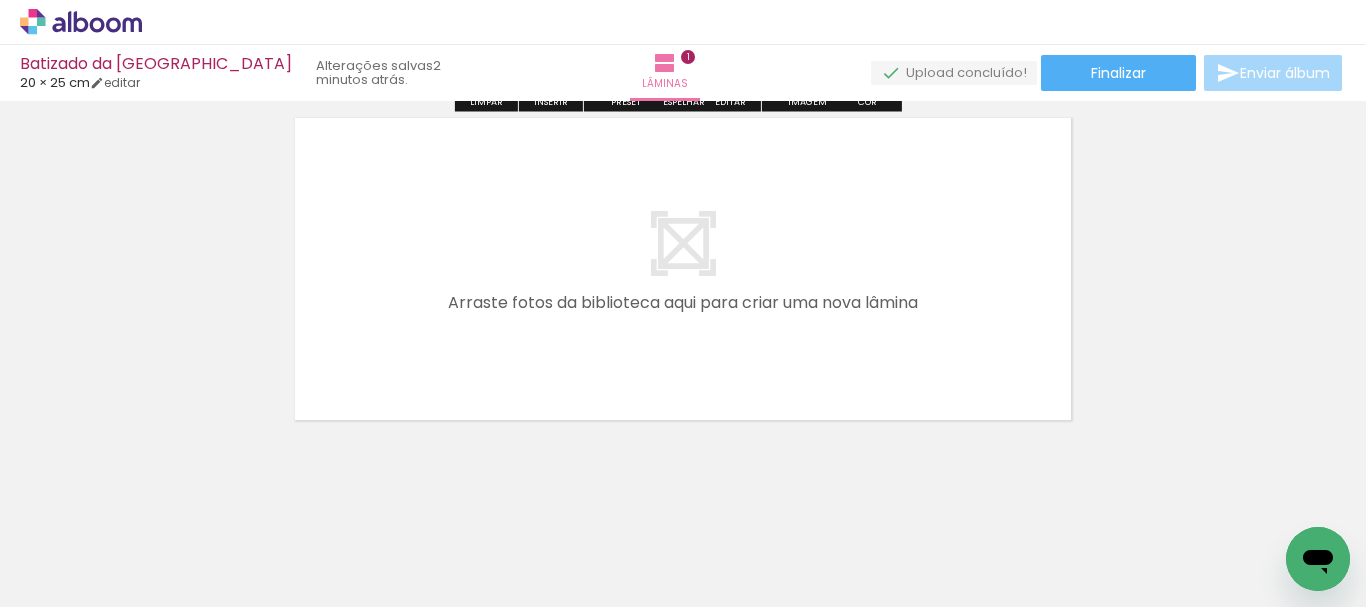 scroll, scrollTop: 426, scrollLeft: 0, axis: vertical 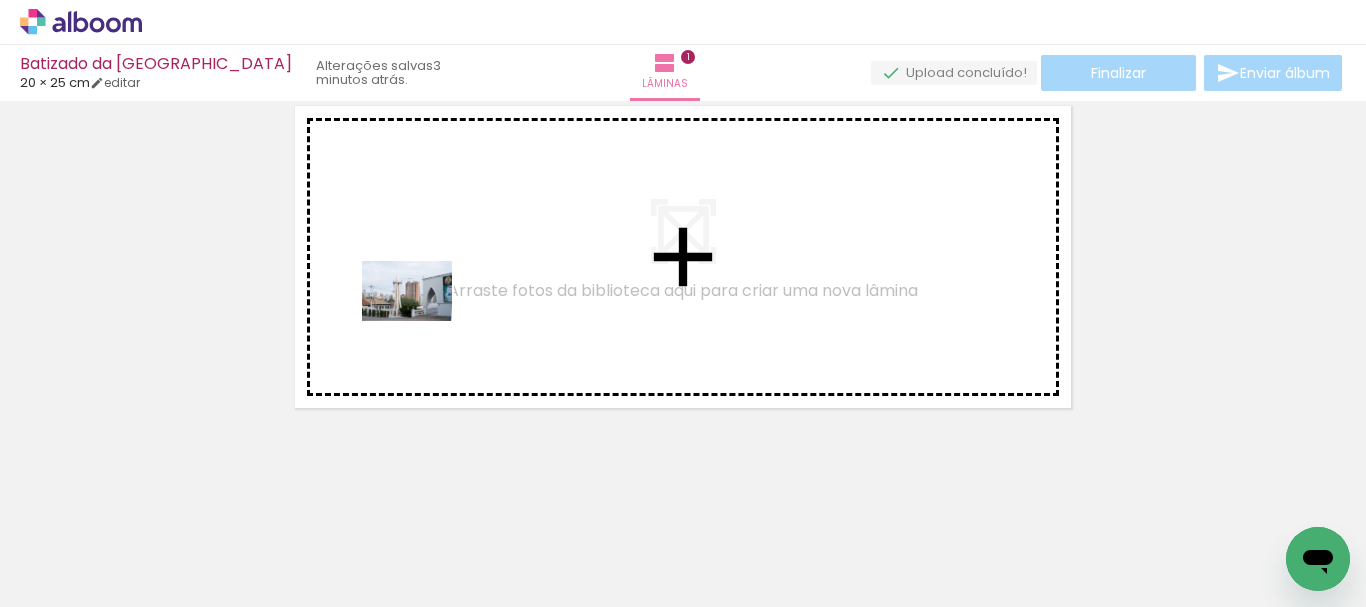 drag, startPoint x: 188, startPoint y: 555, endPoint x: 423, endPoint y: 321, distance: 331.63382 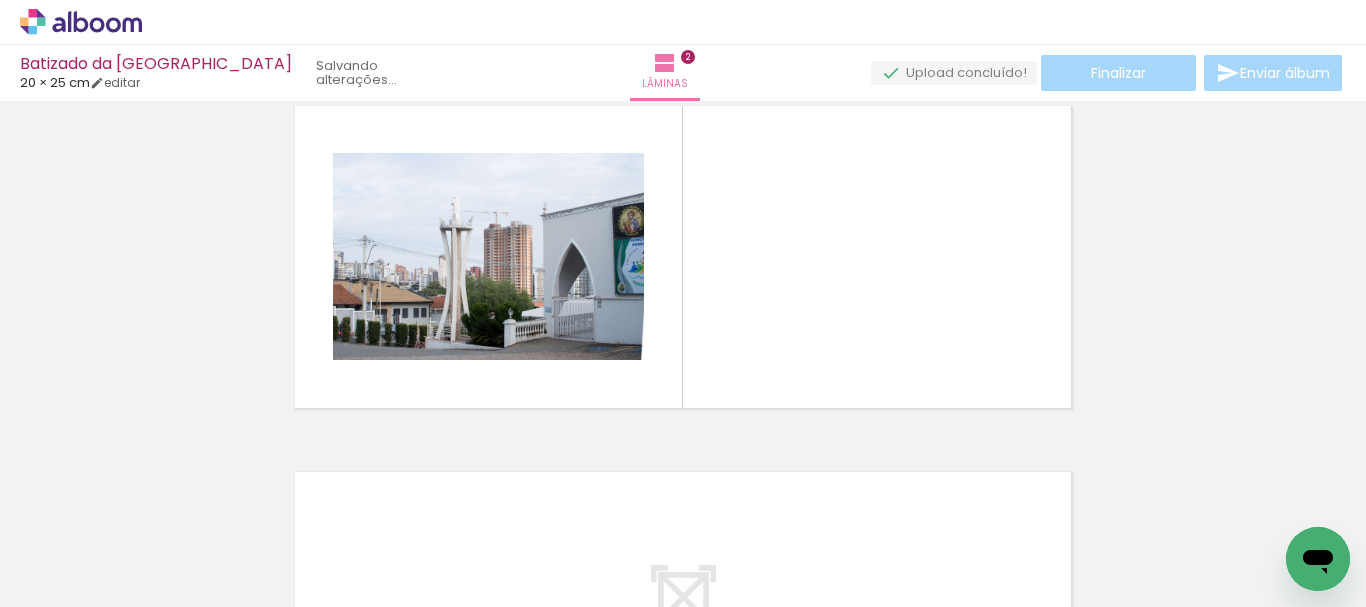 scroll, scrollTop: 392, scrollLeft: 0, axis: vertical 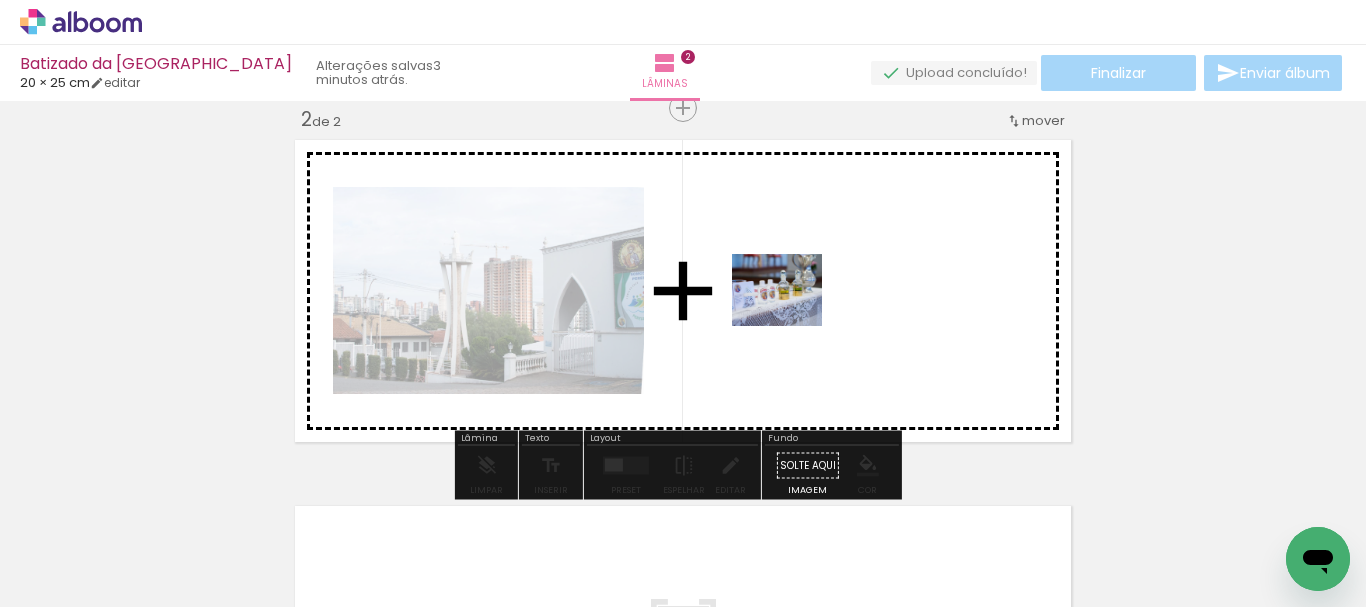 drag, startPoint x: 325, startPoint y: 553, endPoint x: 792, endPoint y: 314, distance: 524.6046 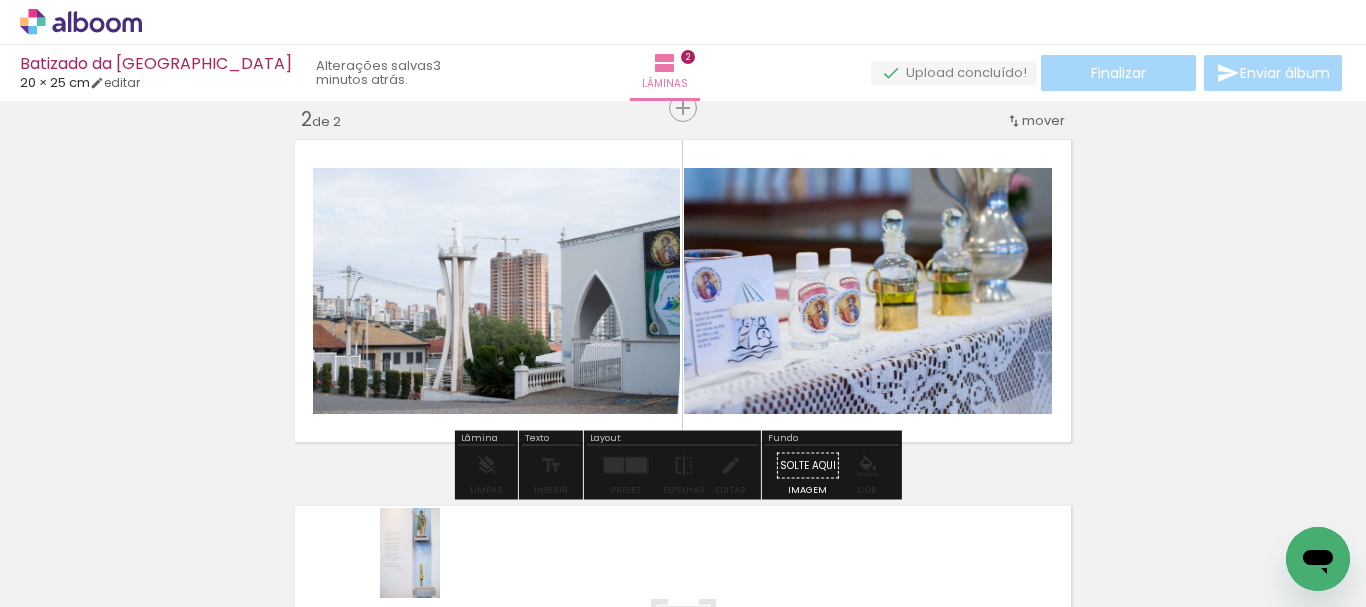 drag, startPoint x: 429, startPoint y: 550, endPoint x: 440, endPoint y: 568, distance: 21.095022 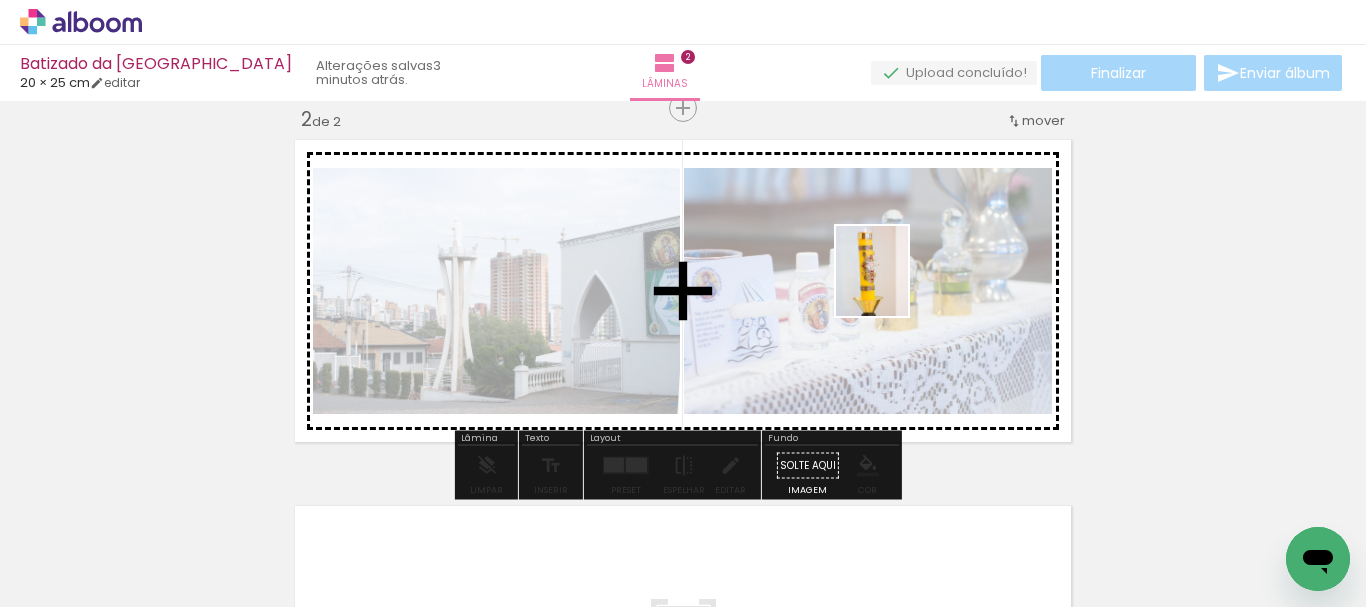 drag, startPoint x: 877, startPoint y: 563, endPoint x: 896, endPoint y: 286, distance: 277.65085 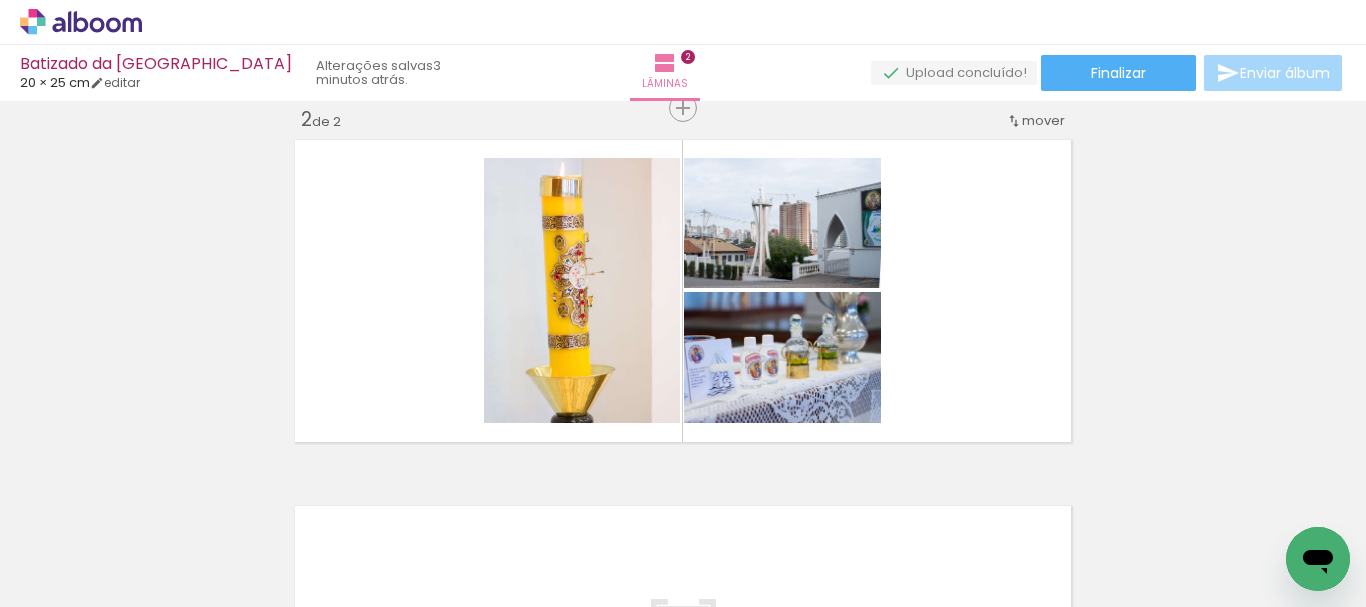 click 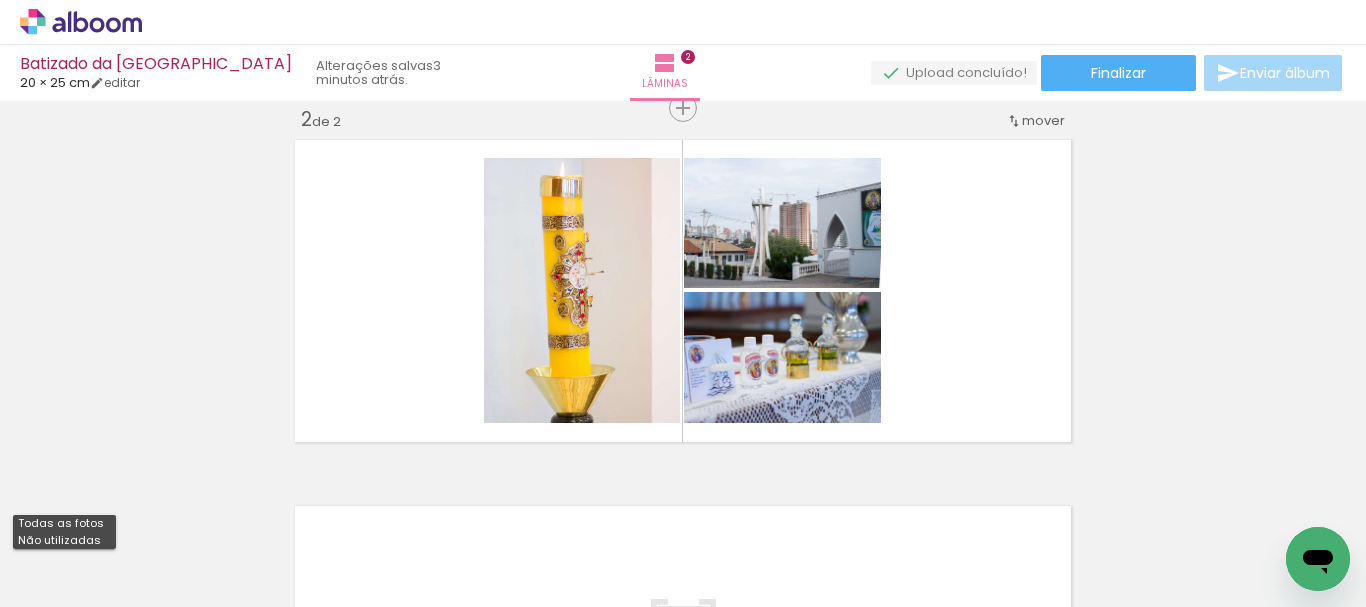 click on "Não utilizadas" at bounding box center (0, 0) 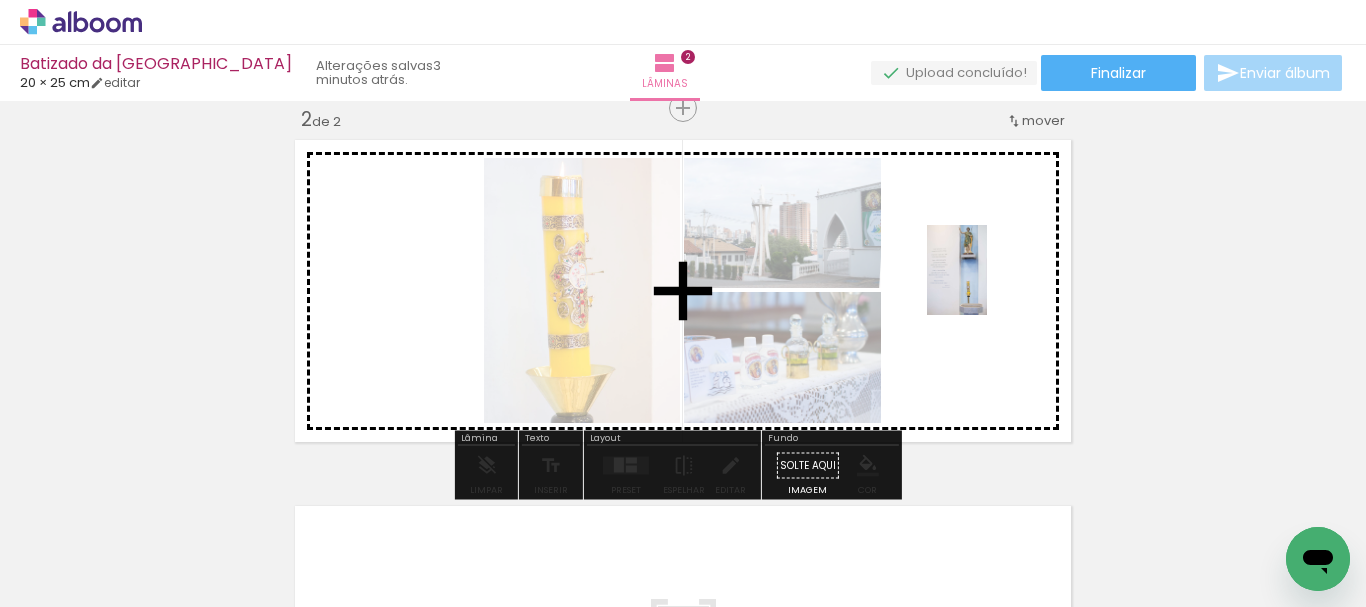 drag, startPoint x: 181, startPoint y: 530, endPoint x: 989, endPoint y: 285, distance: 844.3275 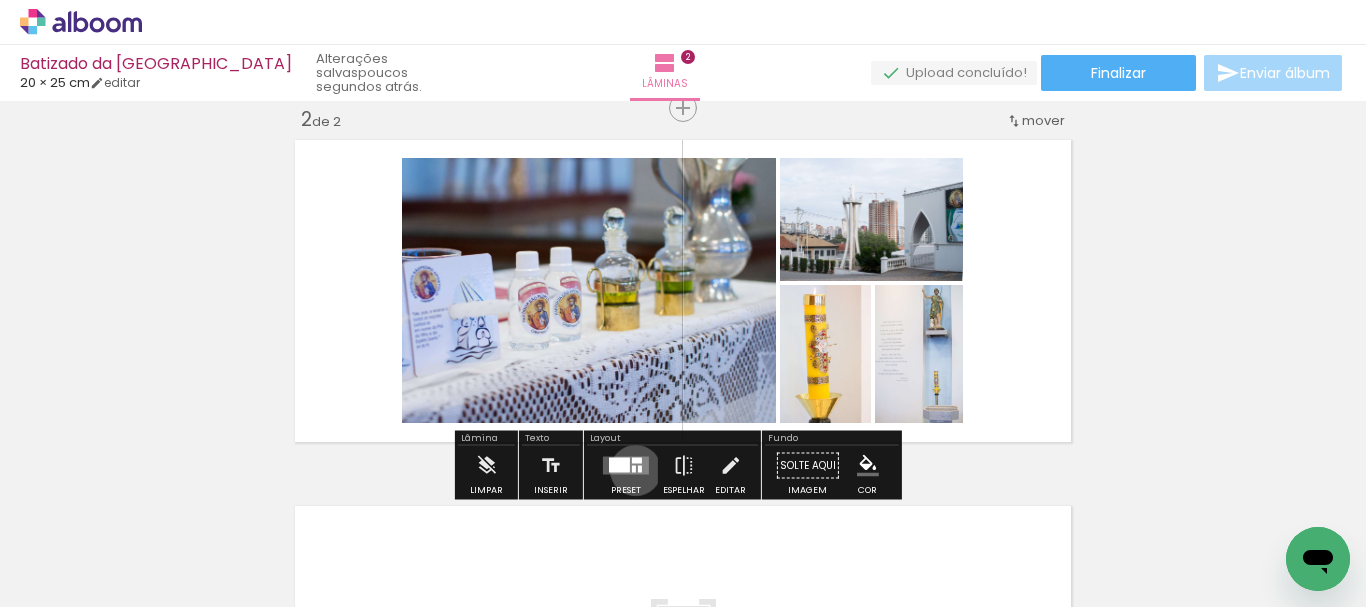 click at bounding box center [634, 469] 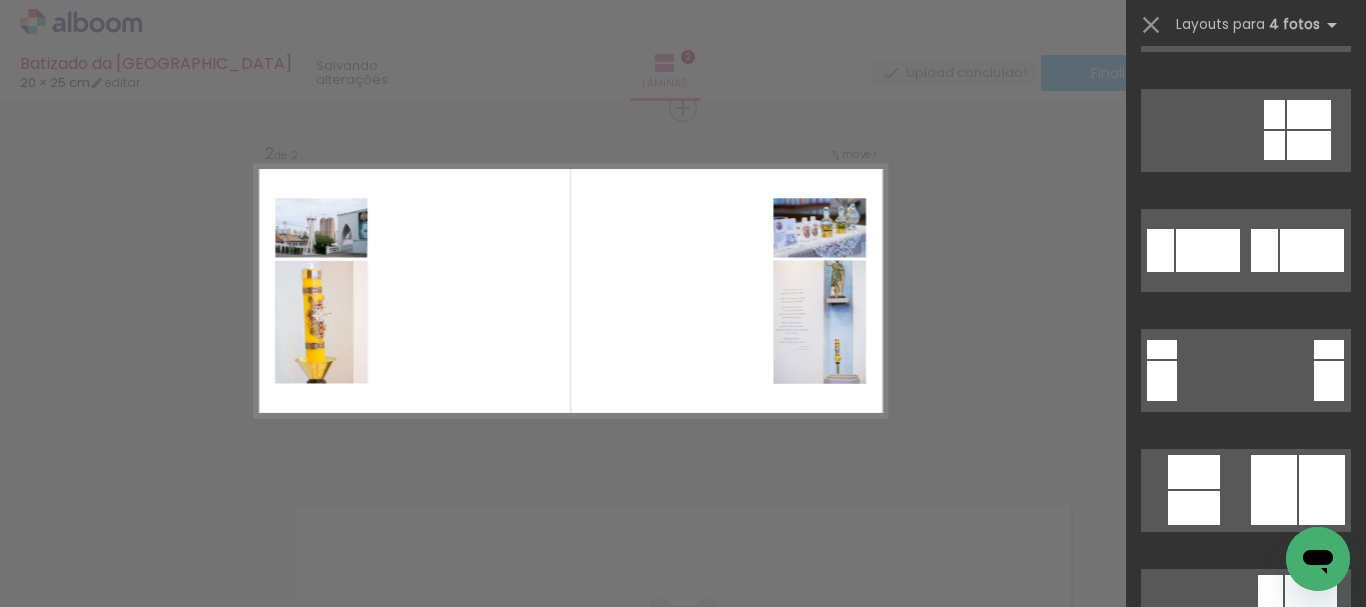 scroll, scrollTop: 2600, scrollLeft: 0, axis: vertical 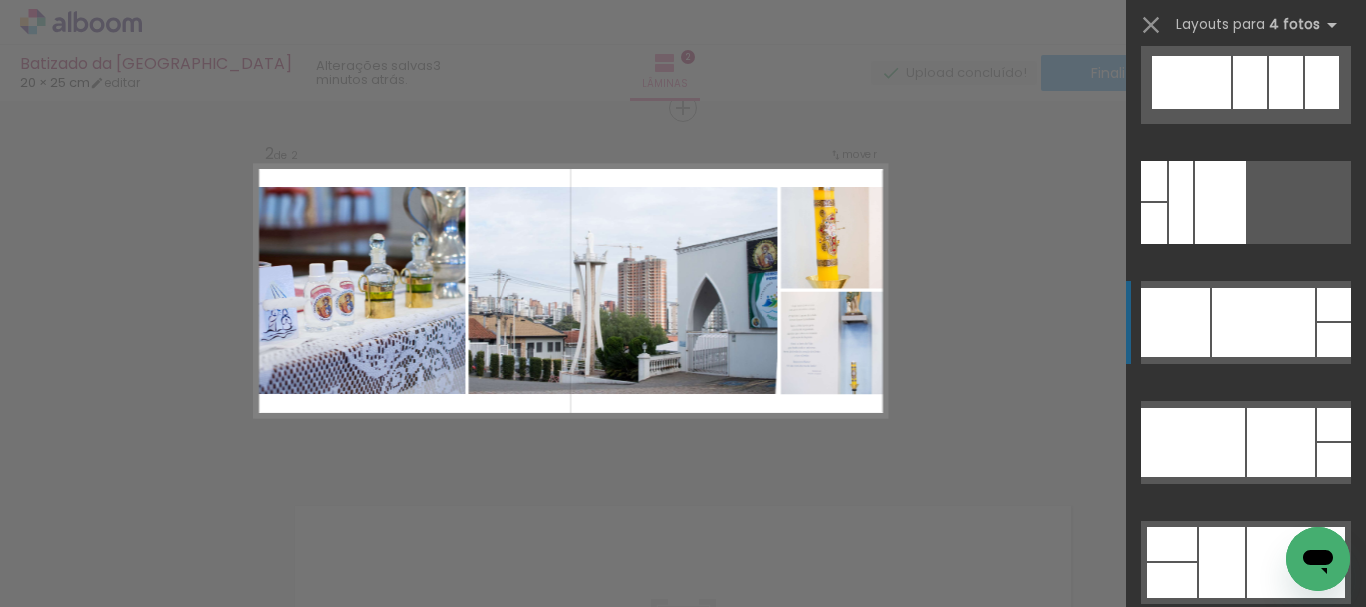 click at bounding box center [1263, 322] 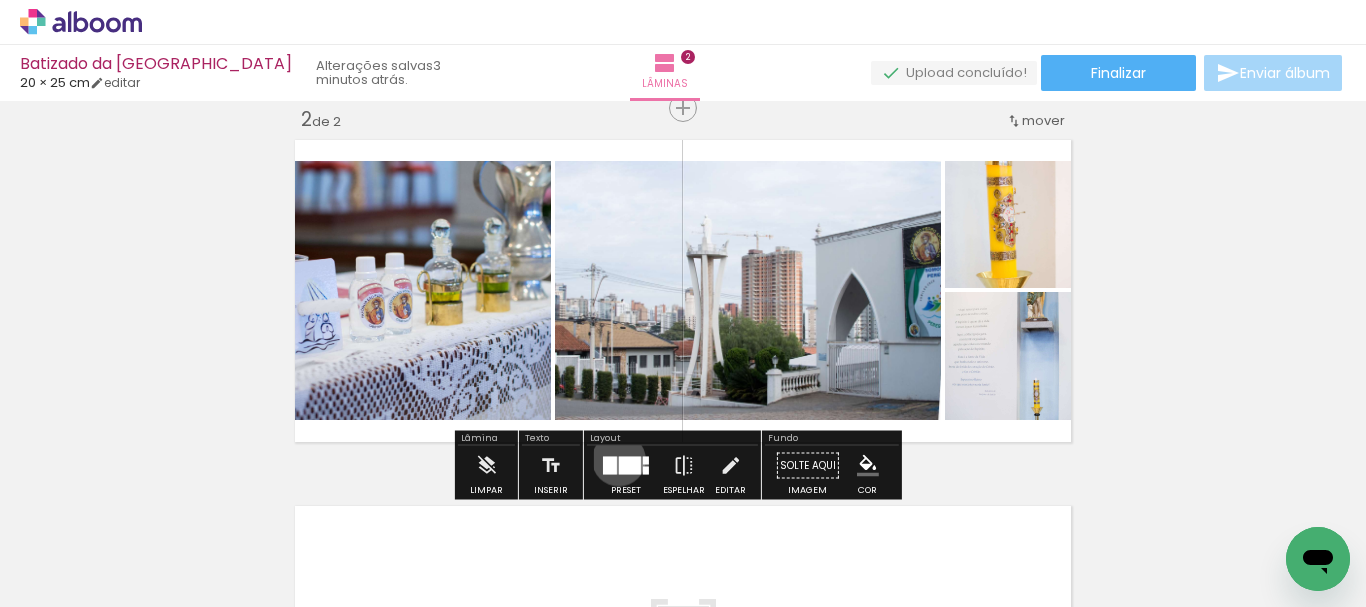 click at bounding box center (630, 466) 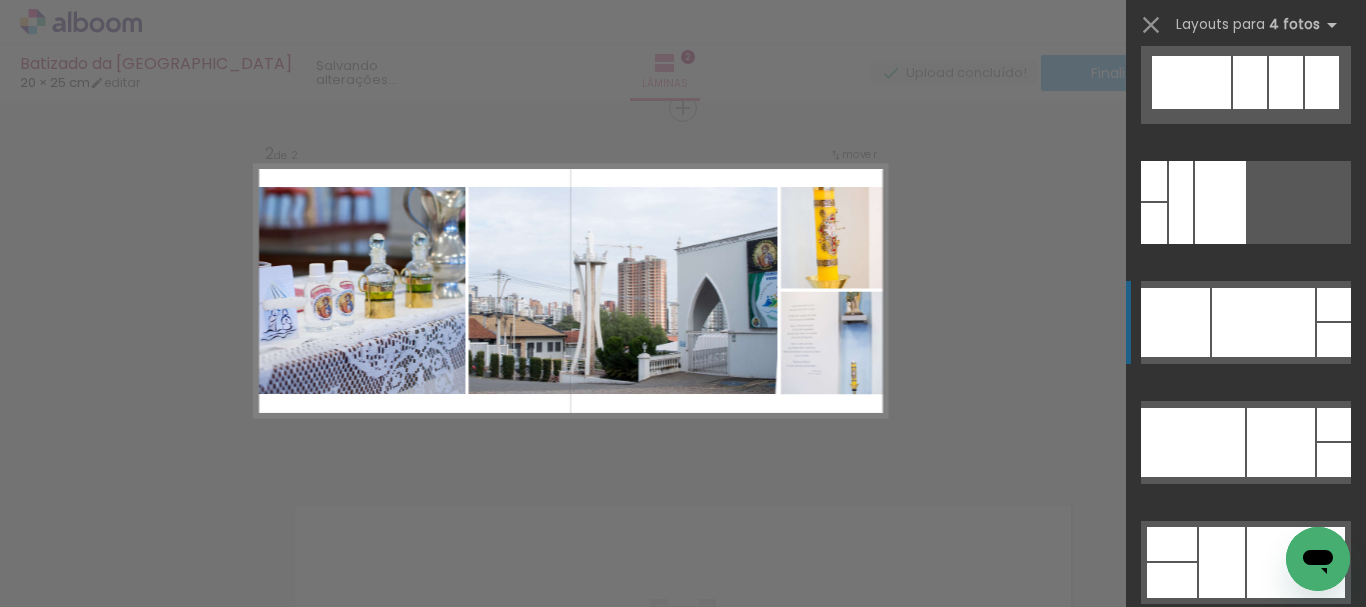 scroll, scrollTop: 14520, scrollLeft: 0, axis: vertical 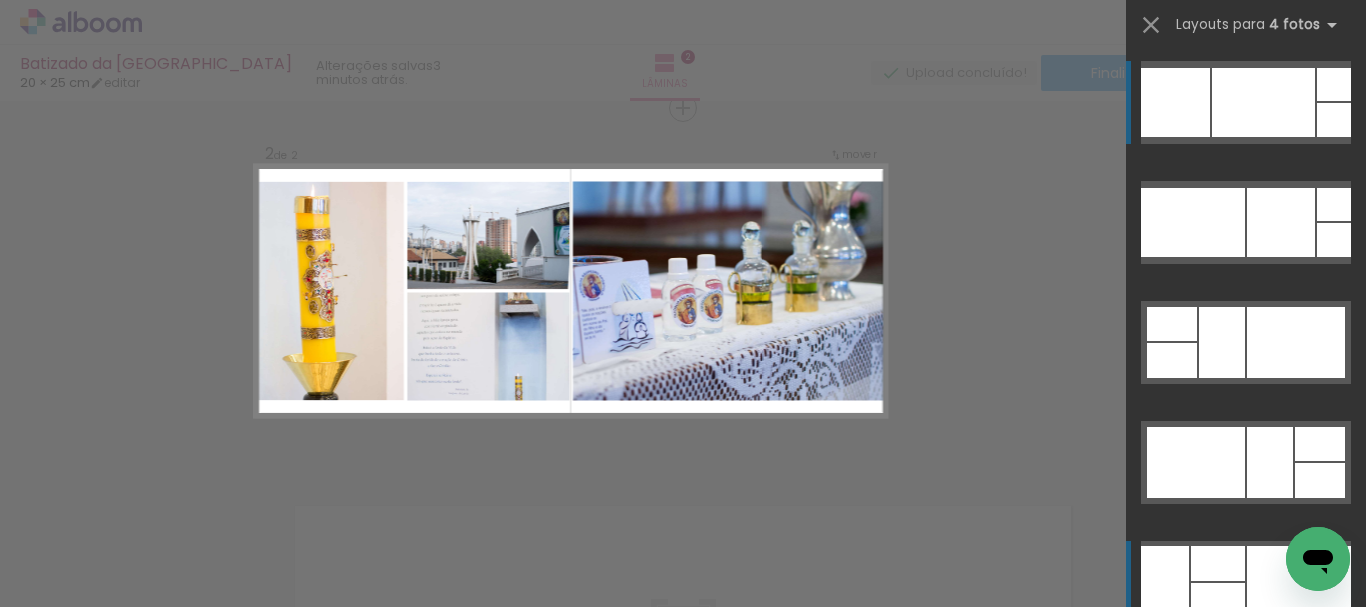 click at bounding box center [1175, 102] 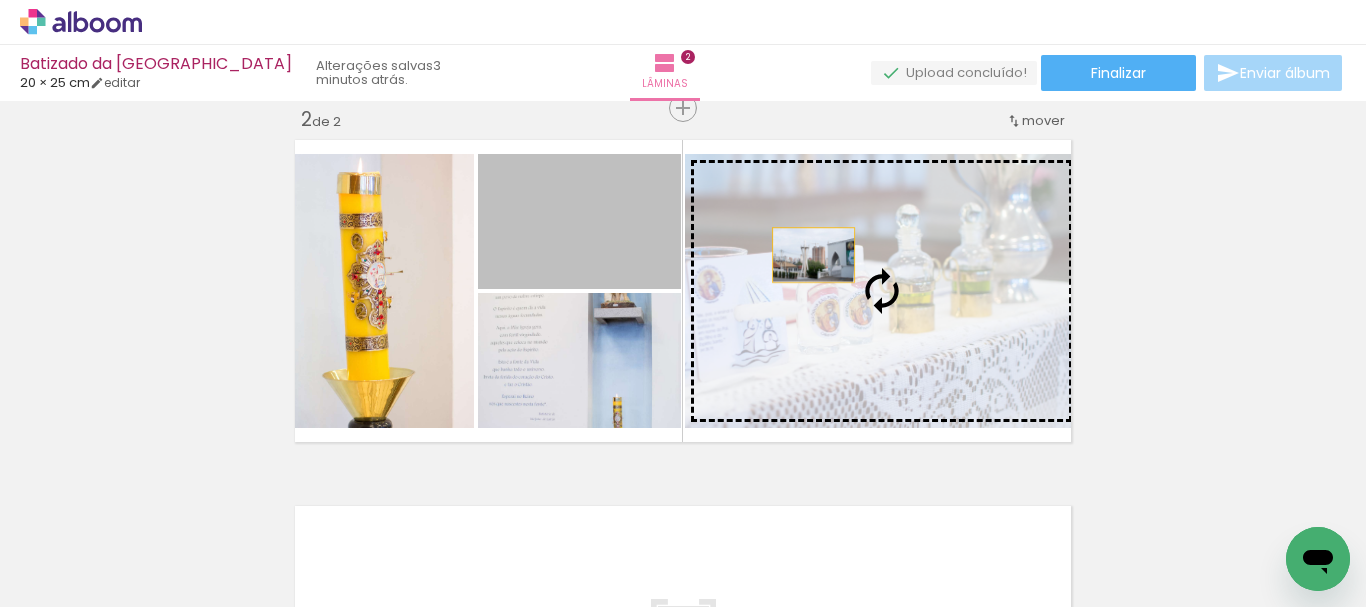 drag, startPoint x: 562, startPoint y: 238, endPoint x: 806, endPoint y: 255, distance: 244.59149 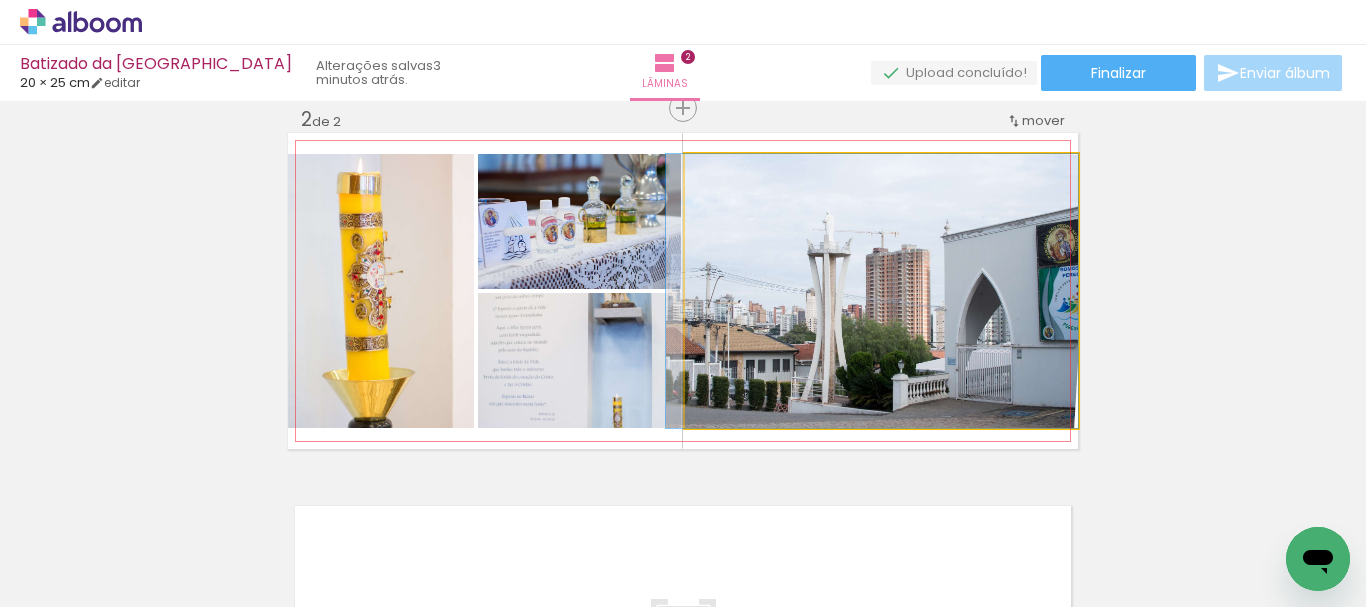 drag, startPoint x: 859, startPoint y: 309, endPoint x: 812, endPoint y: 309, distance: 47 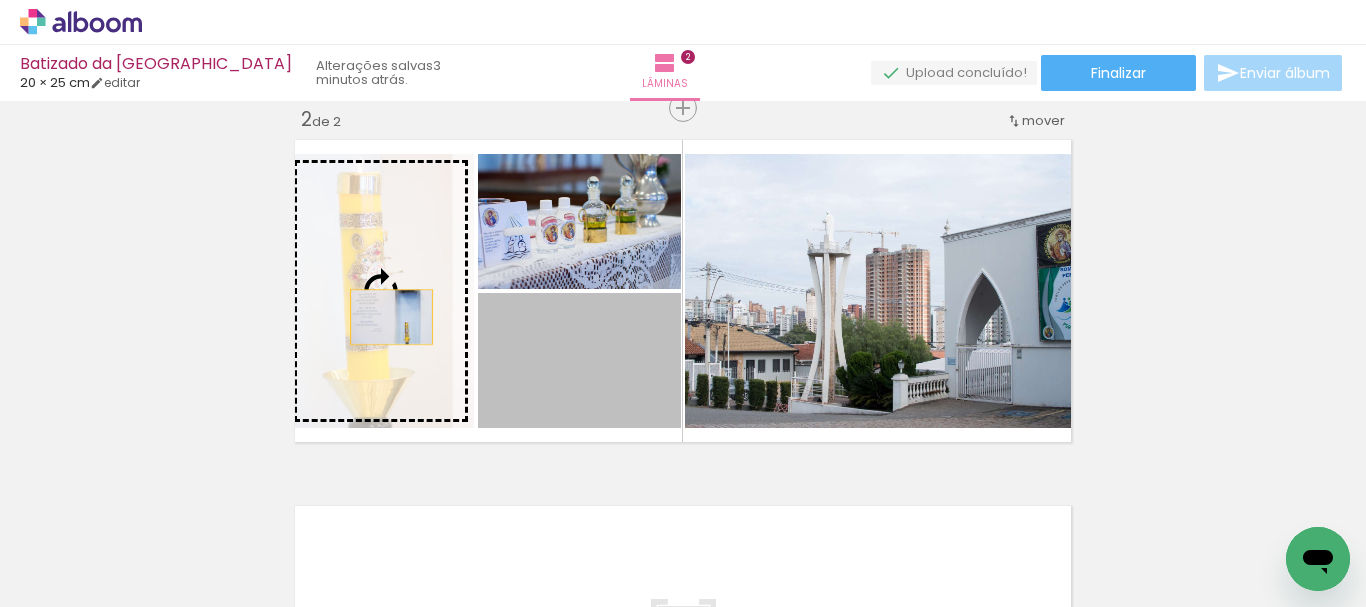 drag, startPoint x: 604, startPoint y: 368, endPoint x: 384, endPoint y: 317, distance: 225.83401 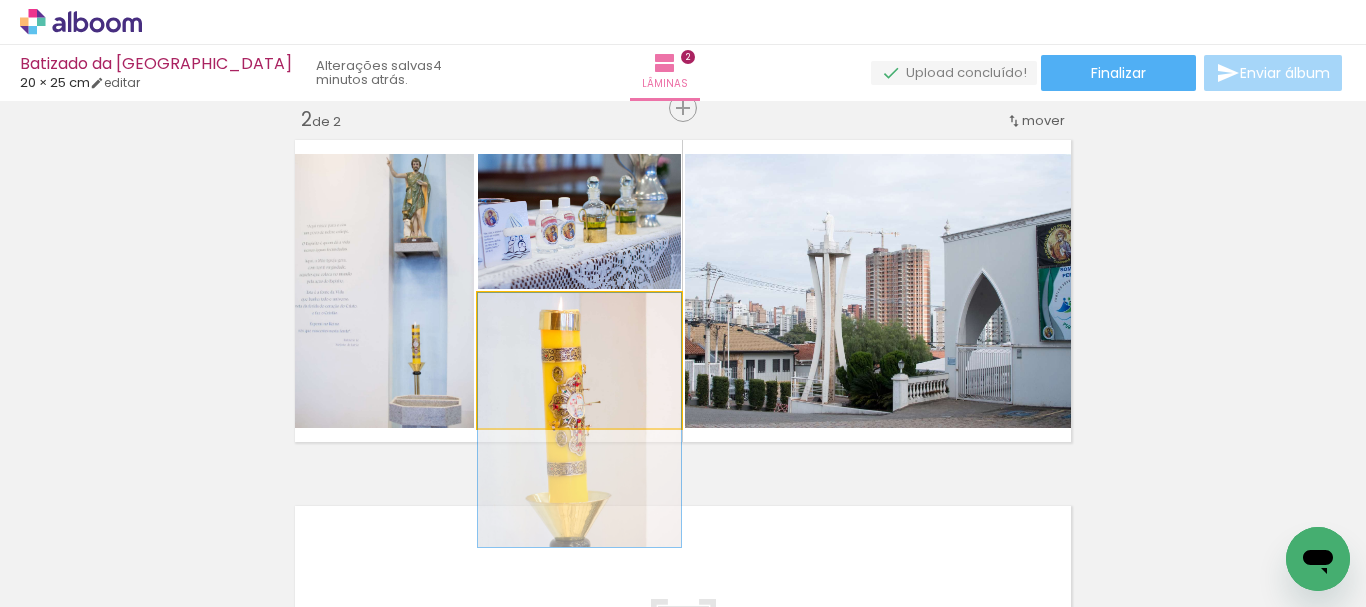 drag, startPoint x: 550, startPoint y: 358, endPoint x: 554, endPoint y: 407, distance: 49.162994 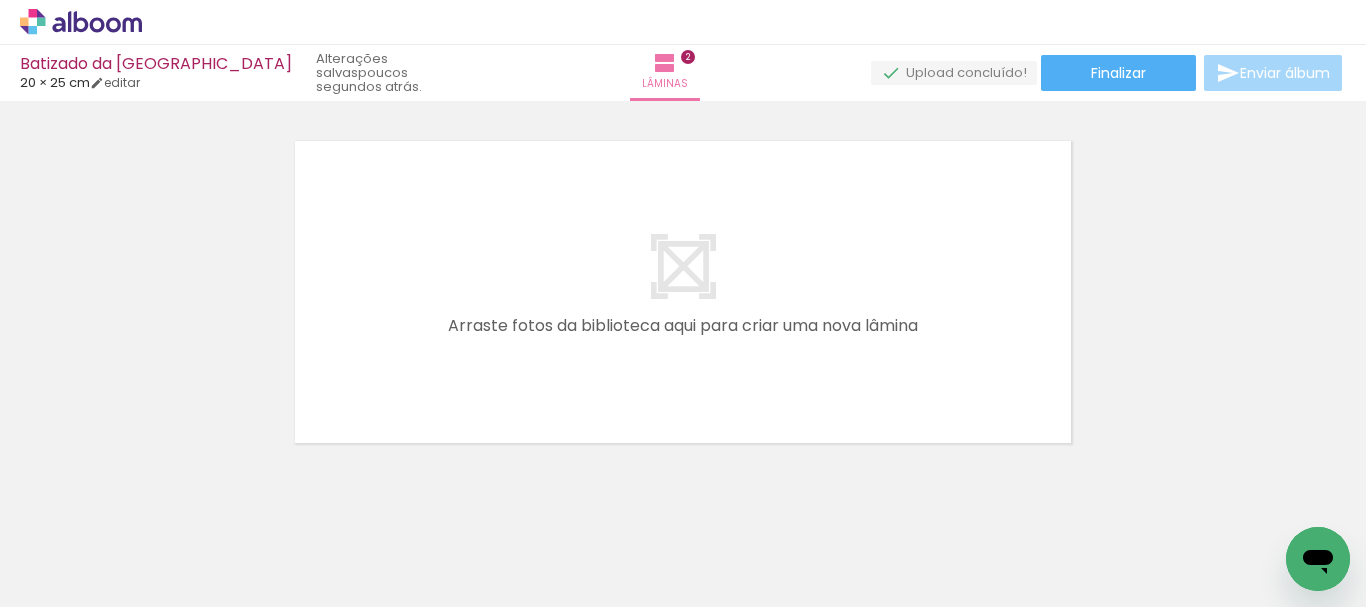 scroll, scrollTop: 792, scrollLeft: 0, axis: vertical 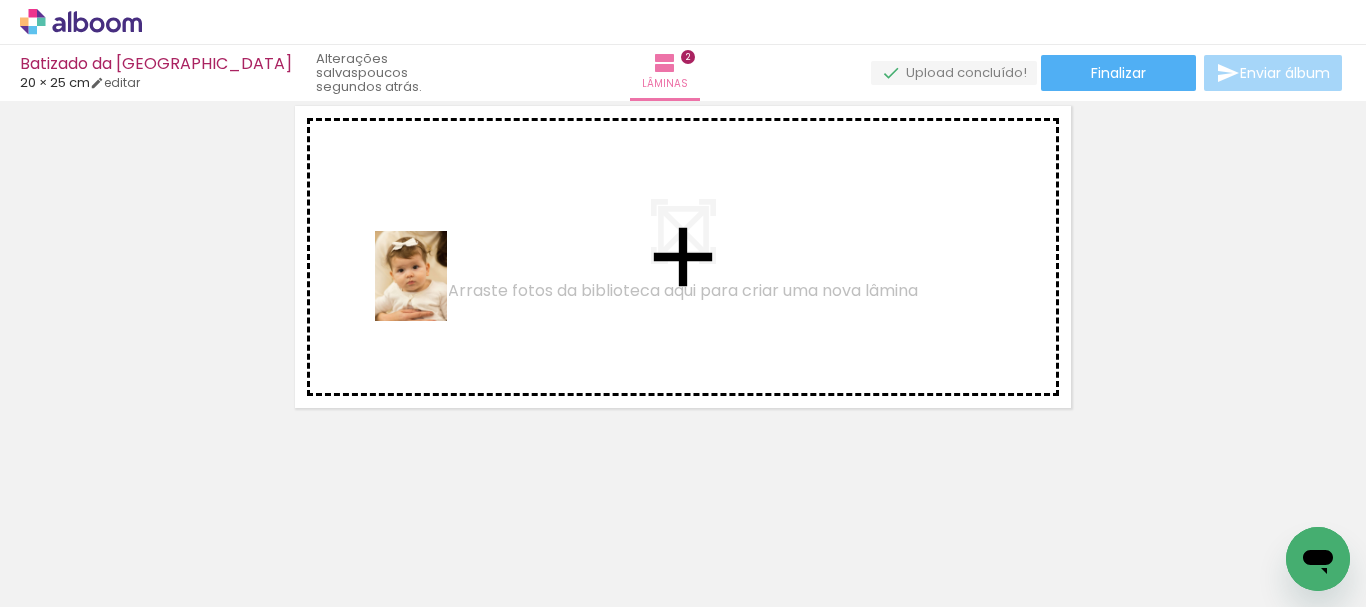 drag, startPoint x: 201, startPoint y: 545, endPoint x: 444, endPoint y: 275, distance: 363.24786 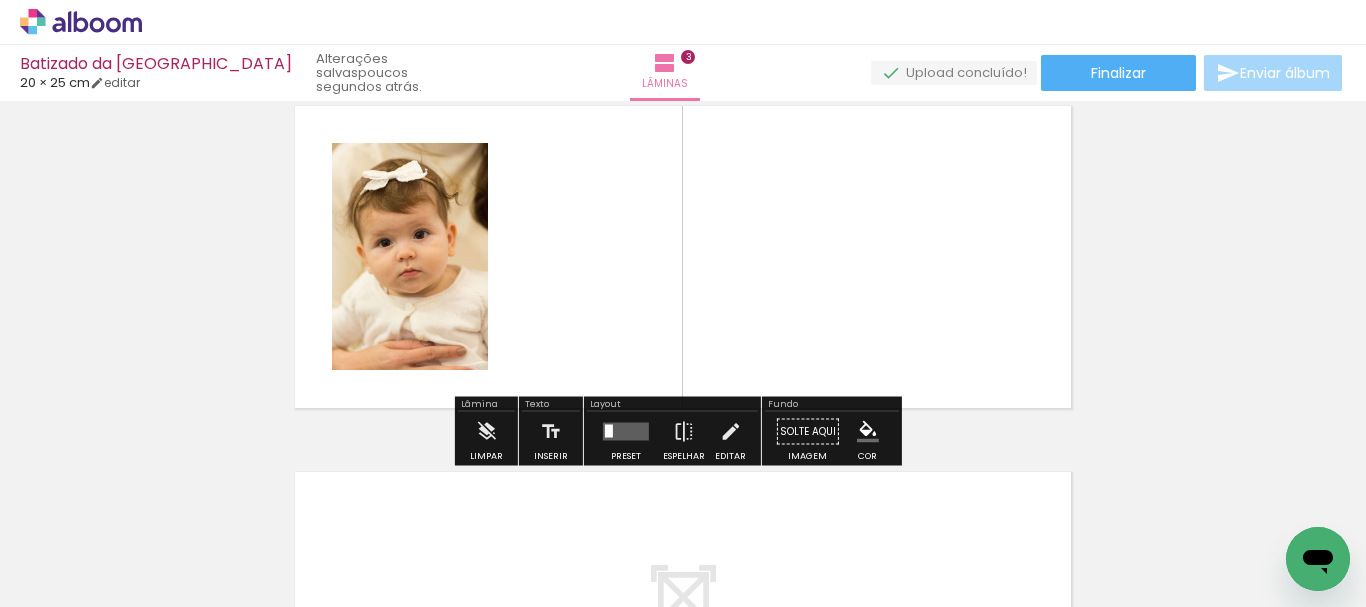 scroll, scrollTop: 758, scrollLeft: 0, axis: vertical 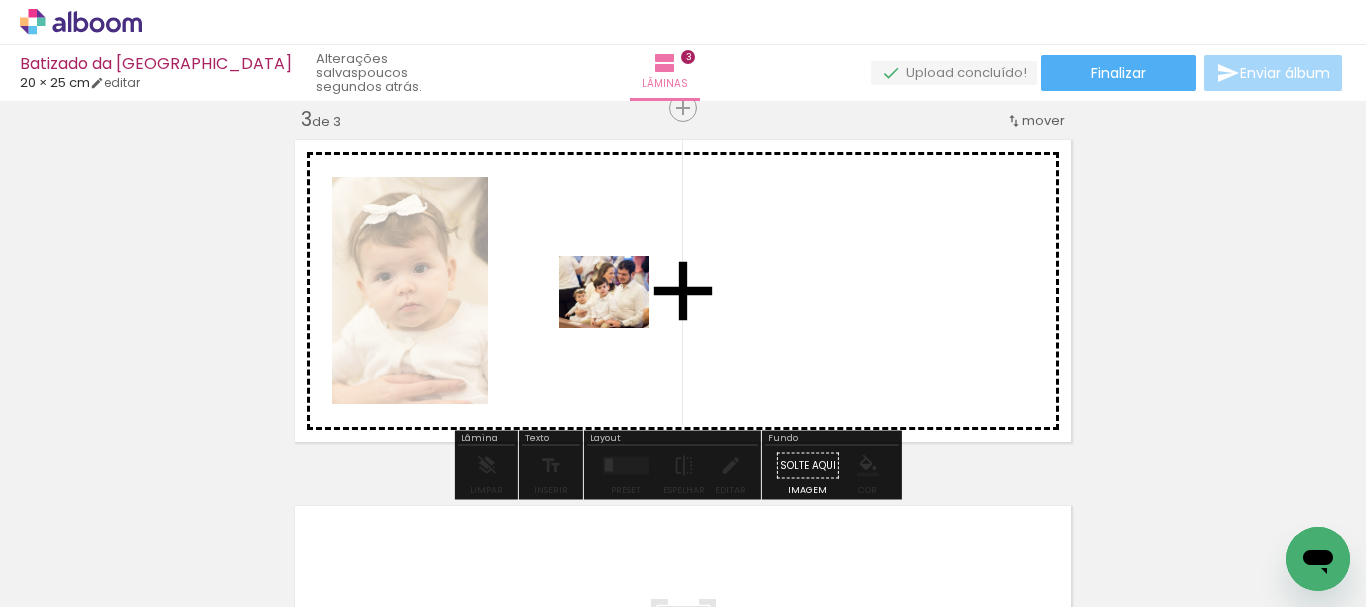 drag, startPoint x: 214, startPoint y: 553, endPoint x: 529, endPoint y: 417, distance: 343.10495 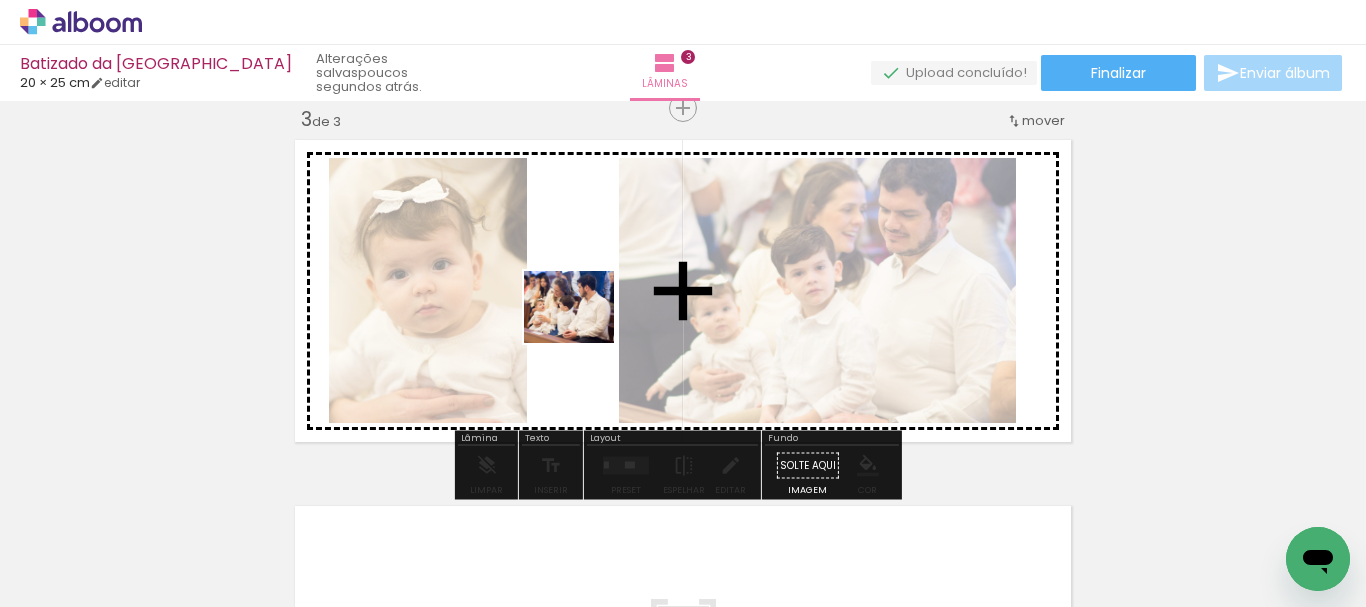 drag, startPoint x: 207, startPoint y: 545, endPoint x: 426, endPoint y: 506, distance: 222.4455 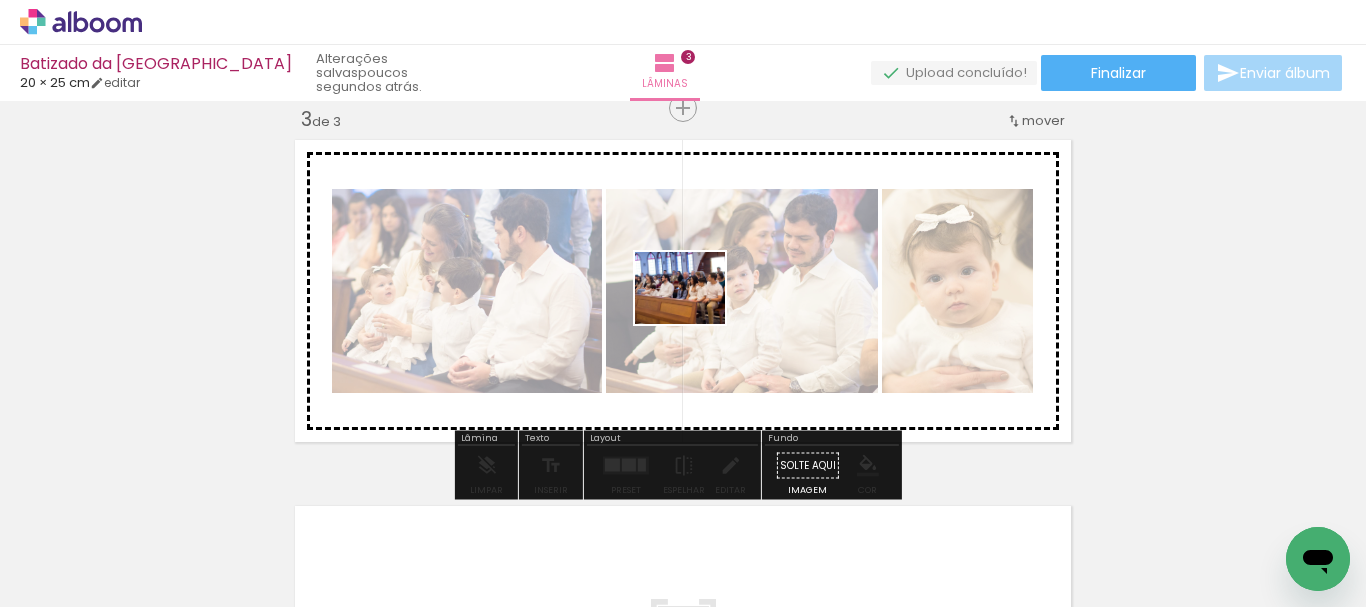 drag, startPoint x: 203, startPoint y: 558, endPoint x: 695, endPoint y: 312, distance: 550.0727 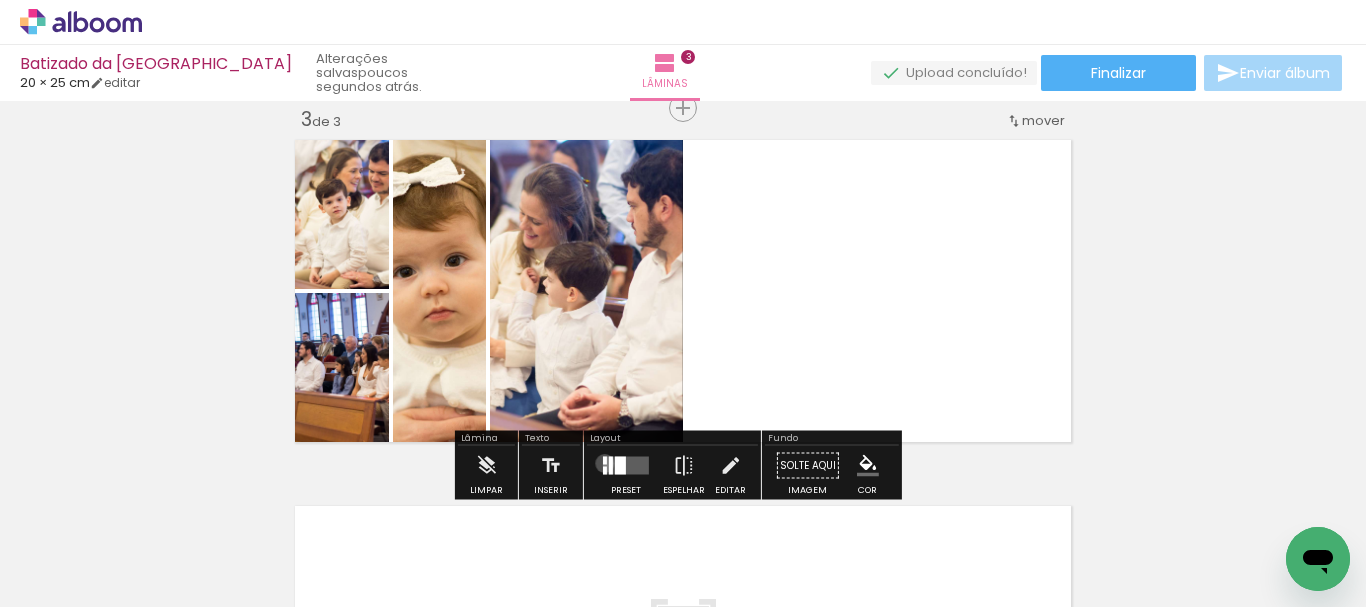 click at bounding box center [605, 461] 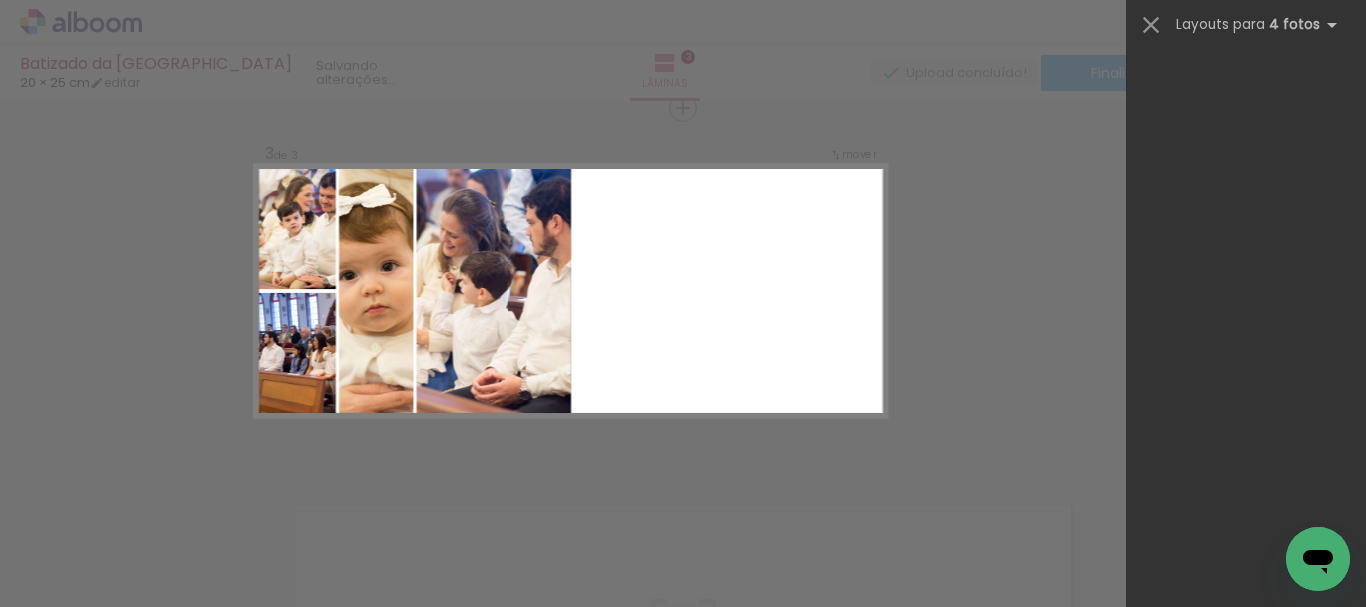 scroll, scrollTop: 0, scrollLeft: 0, axis: both 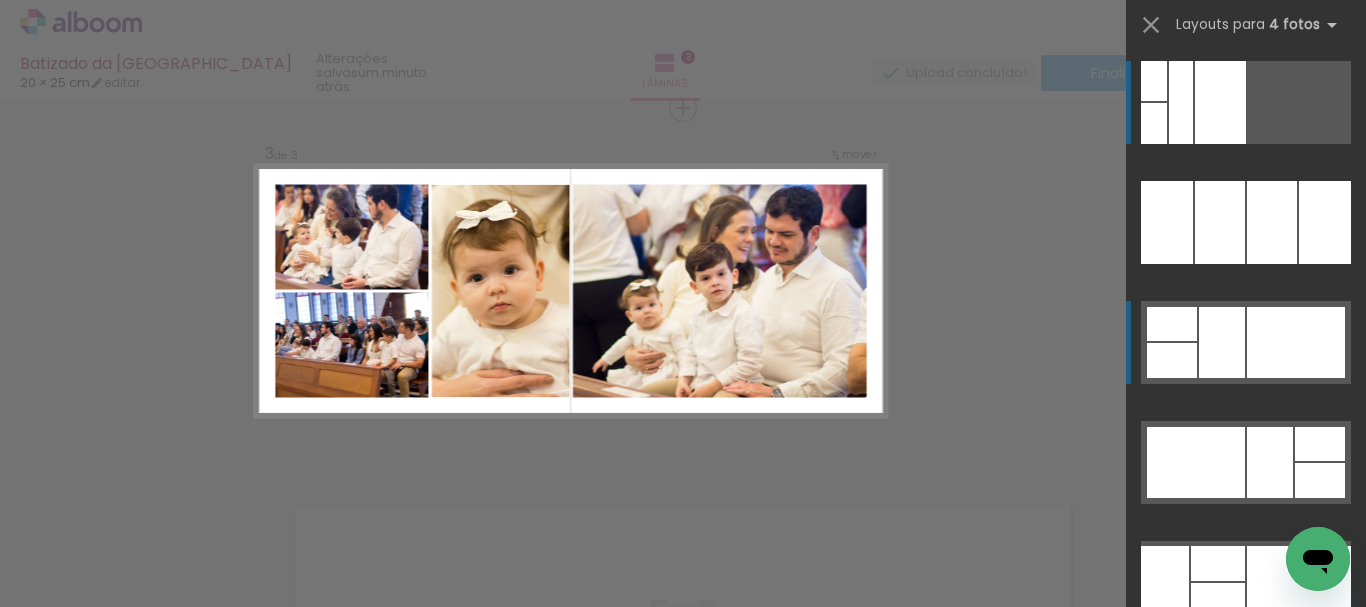 click at bounding box center [1272, 222] 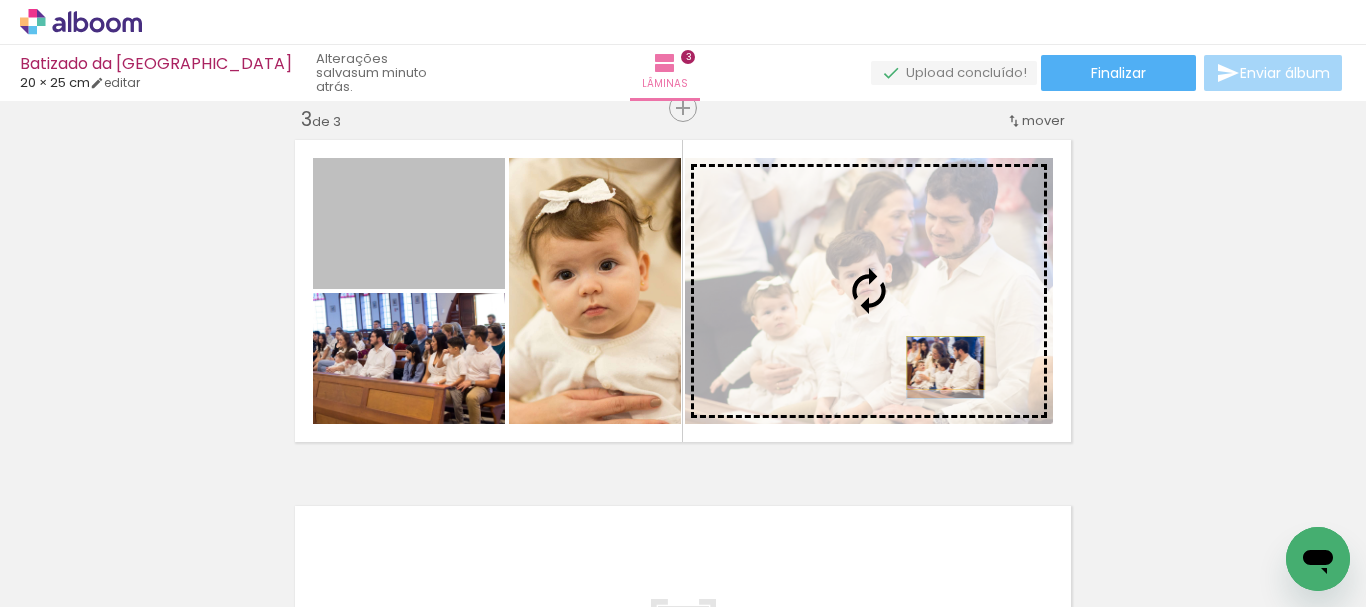 drag, startPoint x: 414, startPoint y: 262, endPoint x: 938, endPoint y: 363, distance: 533.645 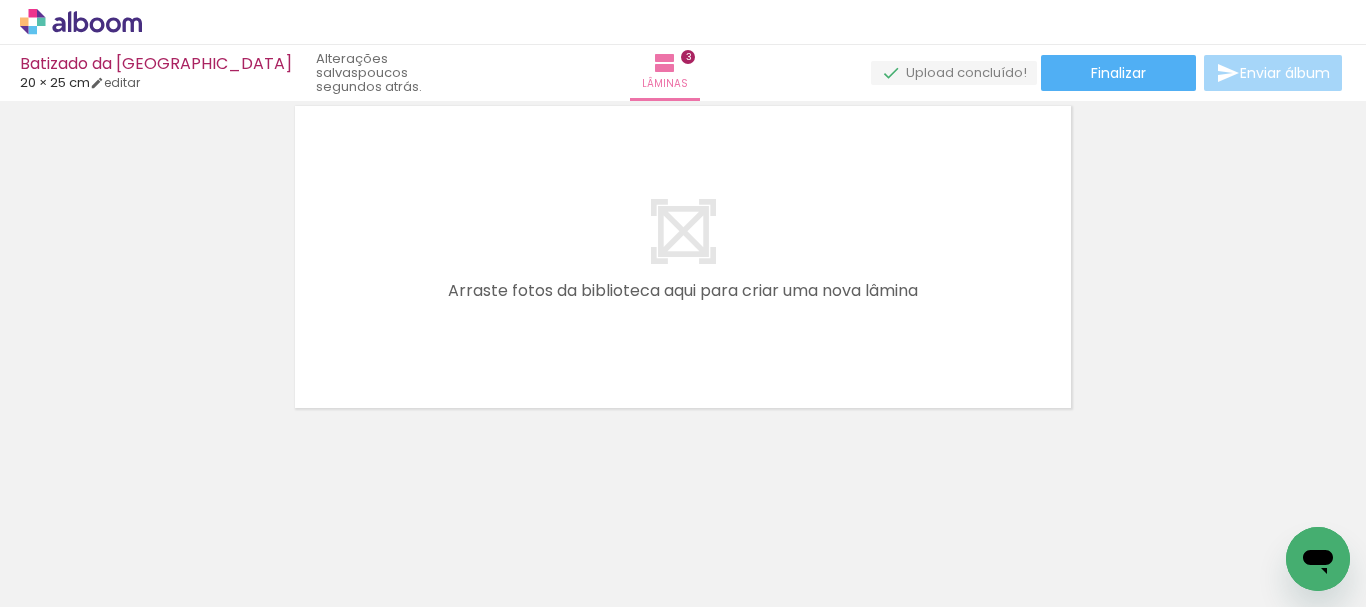 scroll, scrollTop: 1058, scrollLeft: 0, axis: vertical 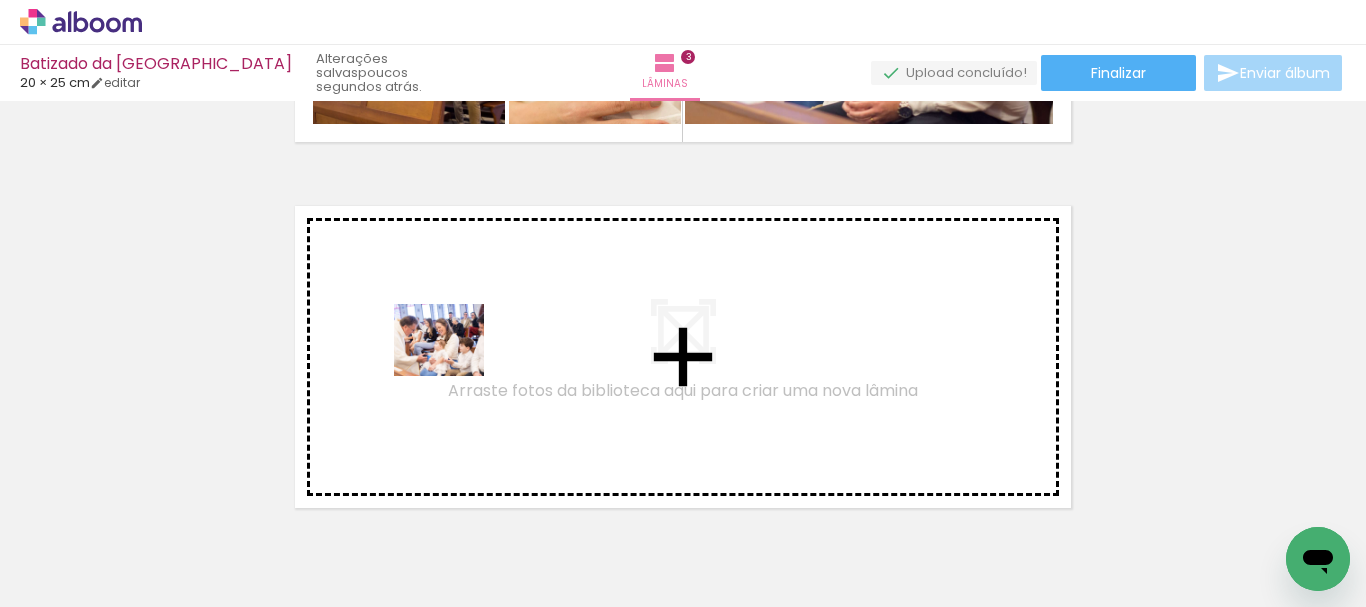drag, startPoint x: 177, startPoint y: 572, endPoint x: 459, endPoint y: 361, distance: 352.20023 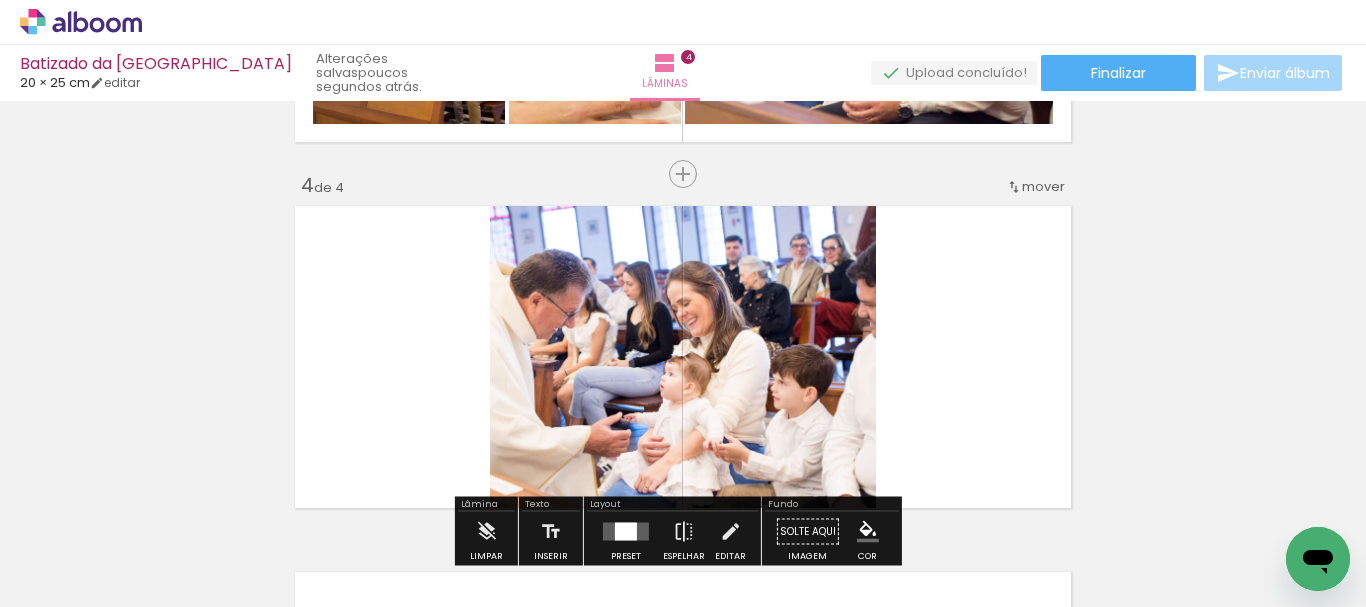 scroll, scrollTop: 1124, scrollLeft: 0, axis: vertical 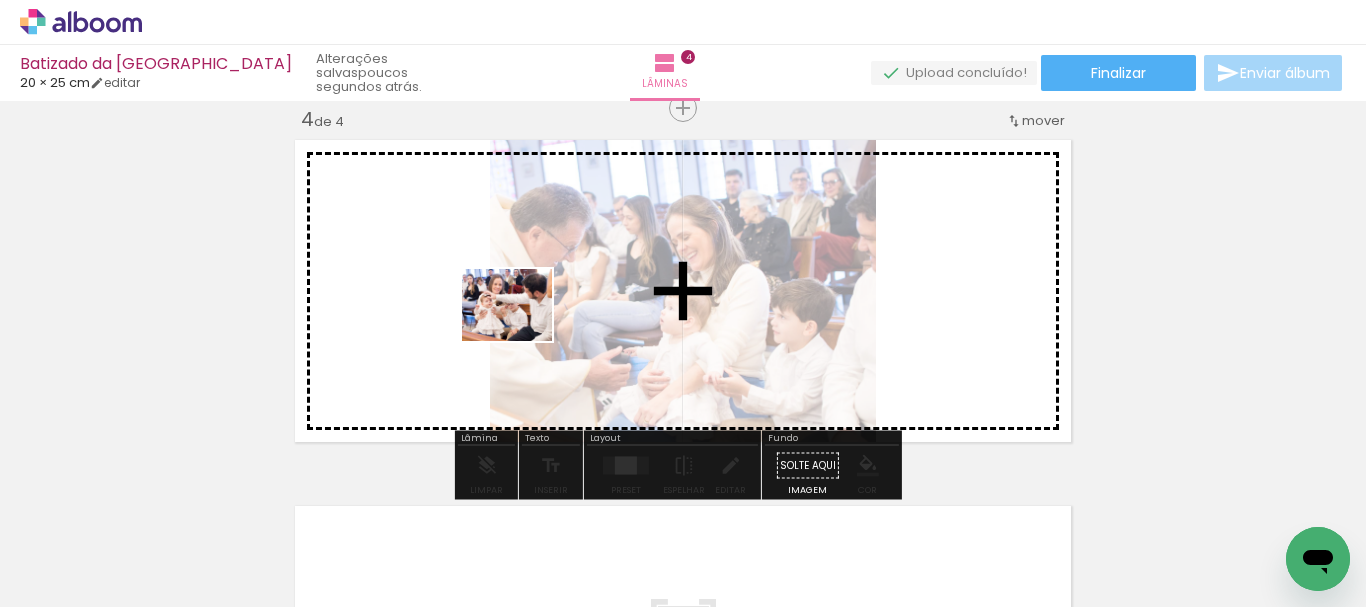 drag, startPoint x: 215, startPoint y: 552, endPoint x: 522, endPoint y: 329, distance: 379.44434 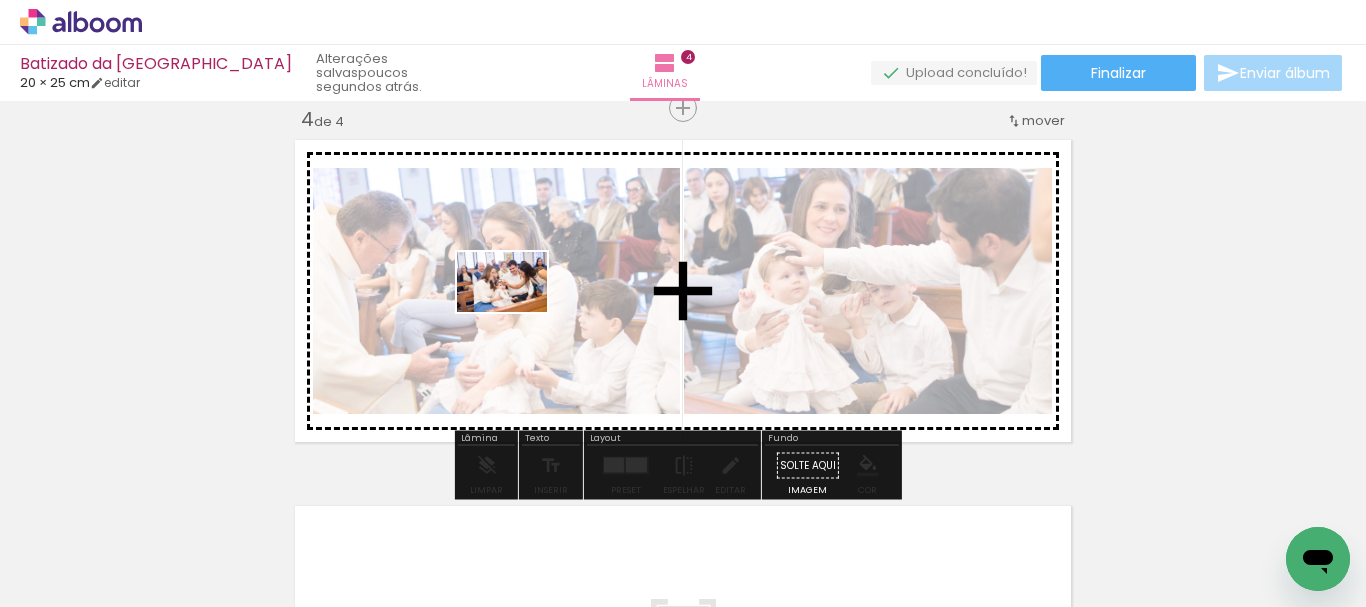 drag, startPoint x: 220, startPoint y: 538, endPoint x: 517, endPoint y: 312, distance: 373.20905 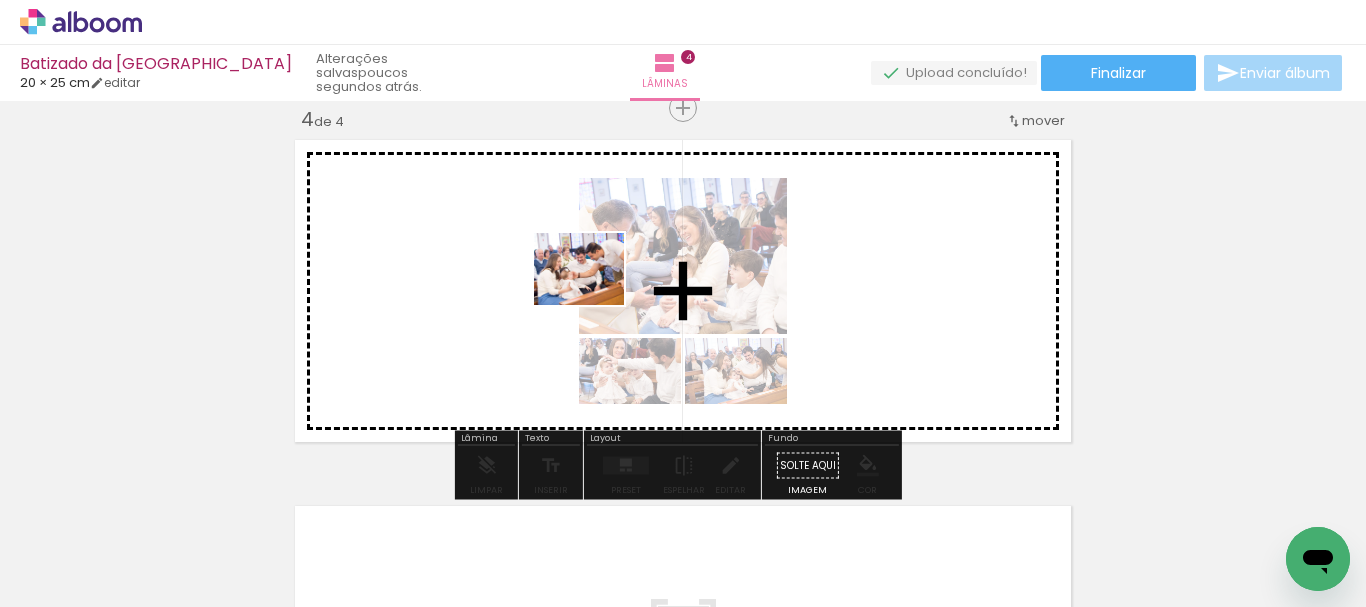 drag, startPoint x: 212, startPoint y: 537, endPoint x: 594, endPoint y: 293, distance: 453.27695 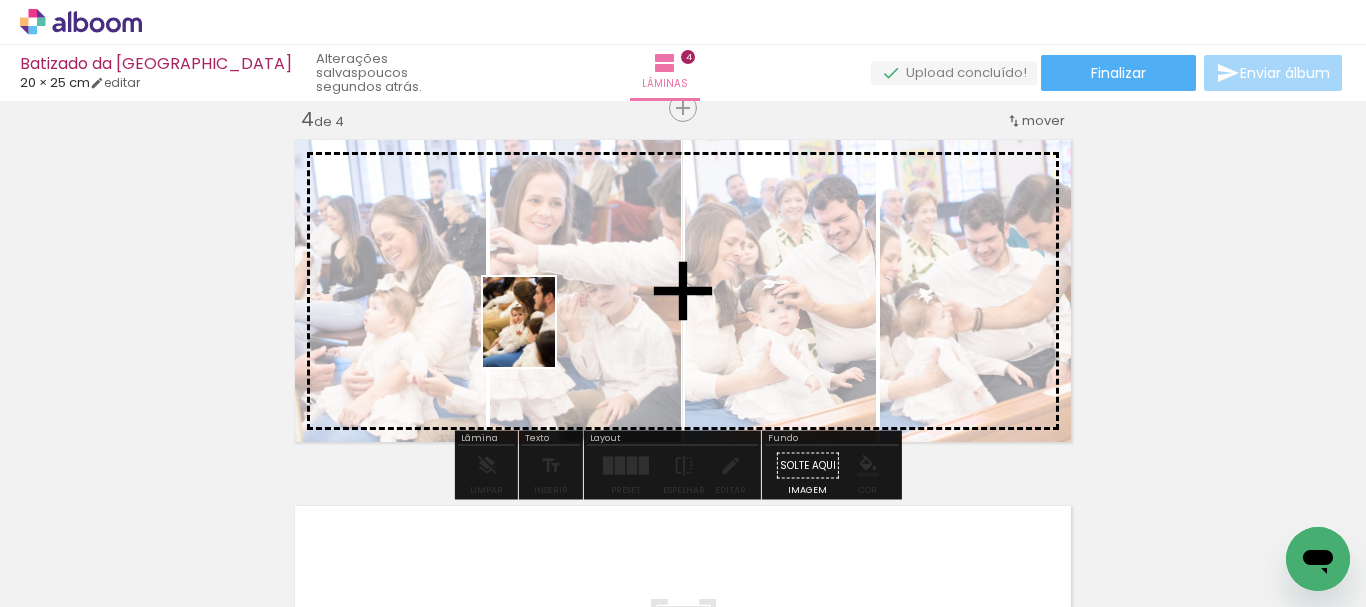 drag, startPoint x: 192, startPoint y: 560, endPoint x: 576, endPoint y: 314, distance: 456.03946 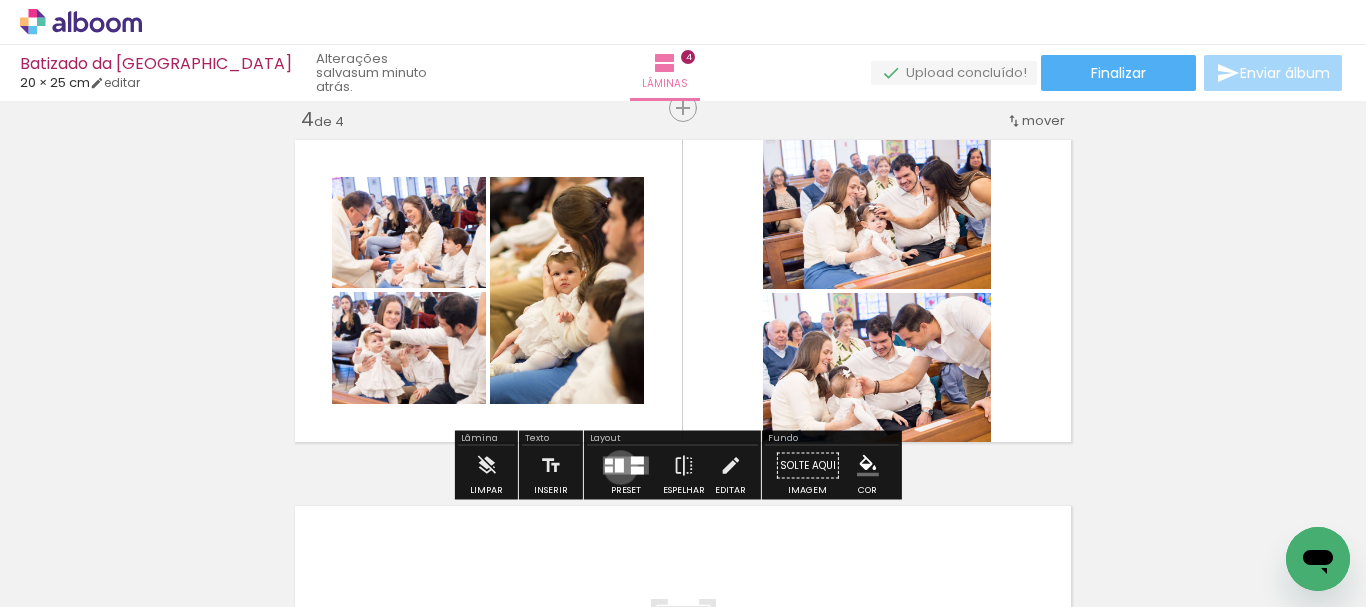 click at bounding box center [619, 466] 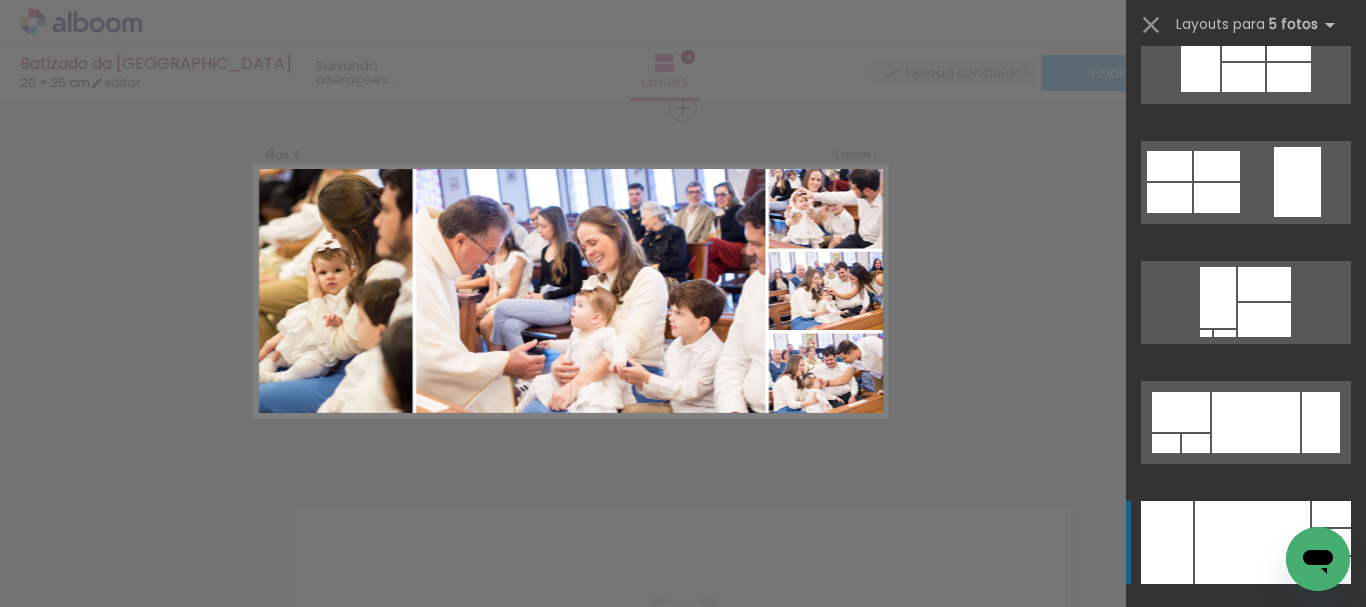 scroll, scrollTop: 1300, scrollLeft: 0, axis: vertical 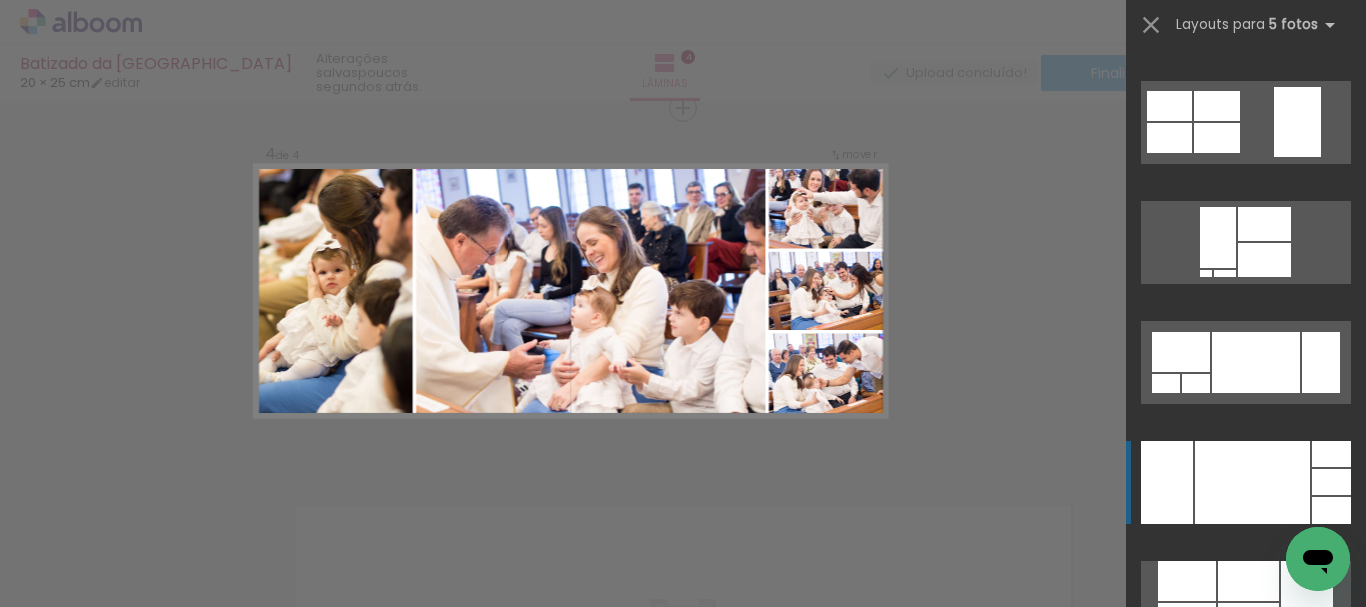 click at bounding box center [1252, 482] 